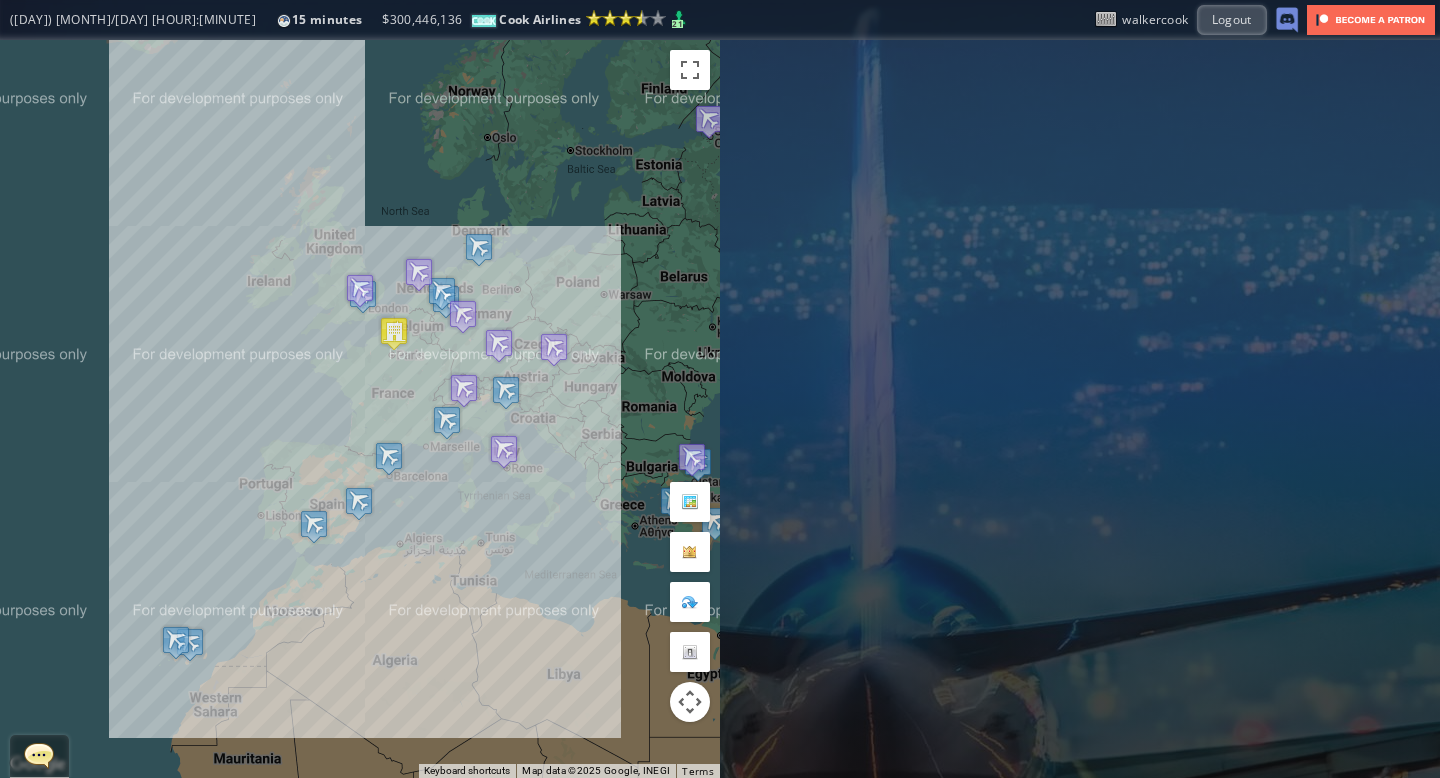 scroll, scrollTop: 0, scrollLeft: 0, axis: both 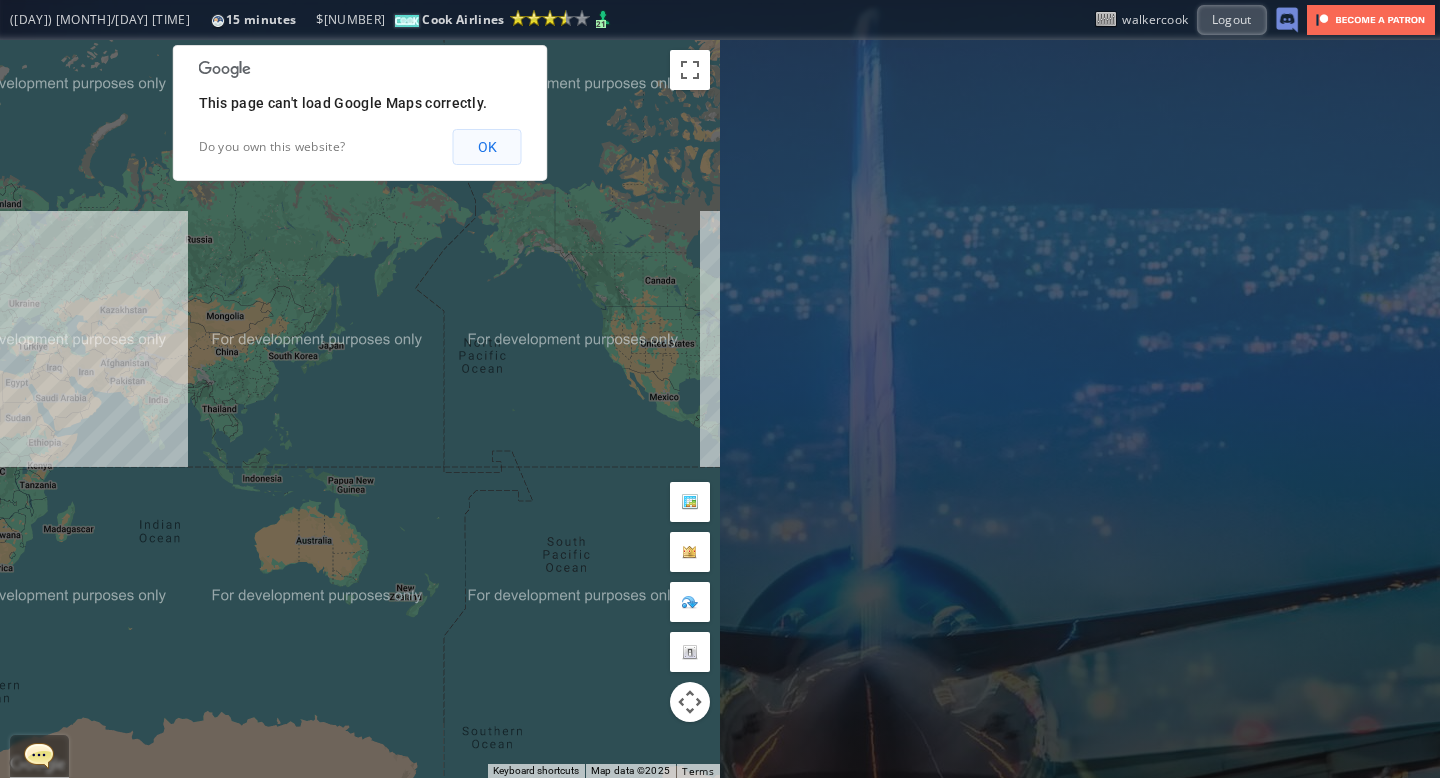 click on "OK" at bounding box center (487, 147) 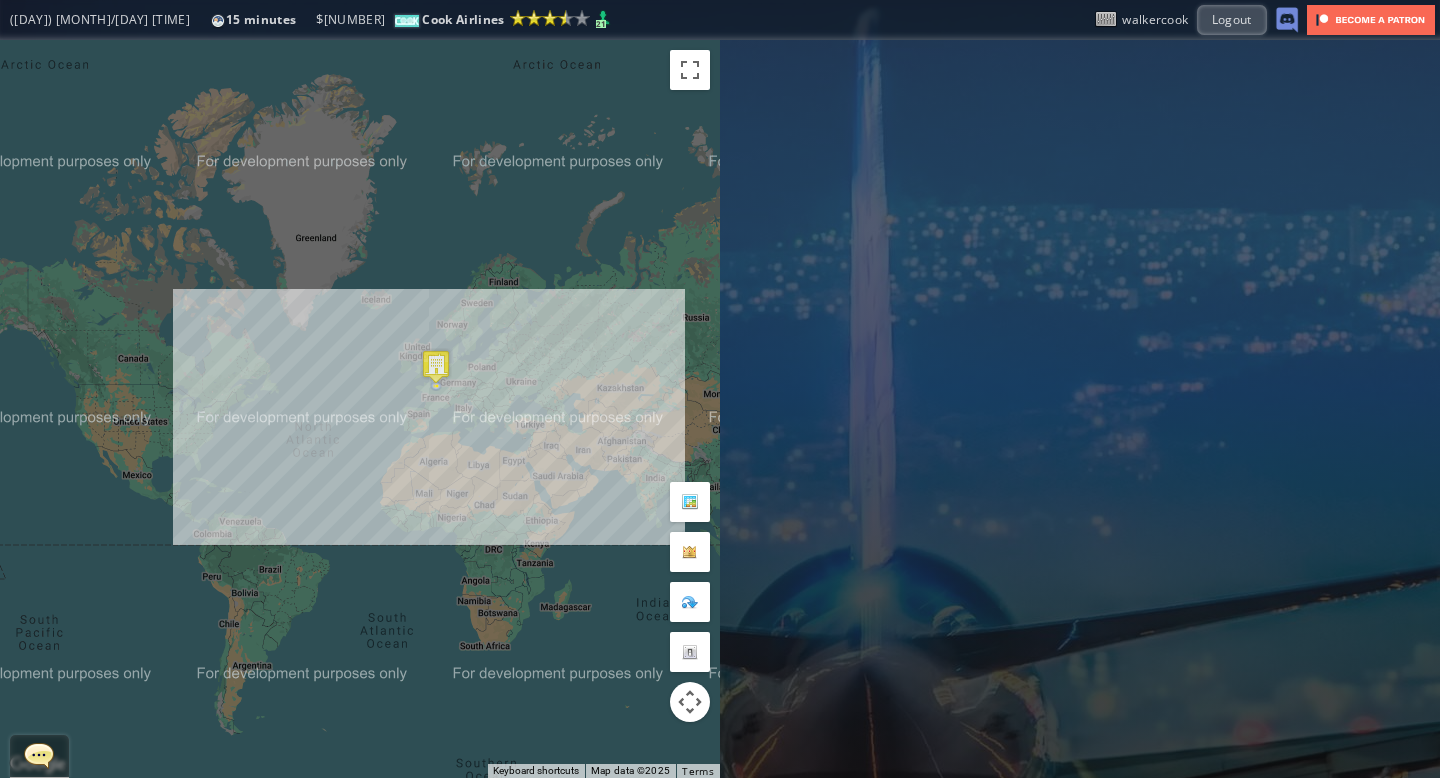 drag, startPoint x: 205, startPoint y: 348, endPoint x: 706, endPoint y: 429, distance: 507.50568 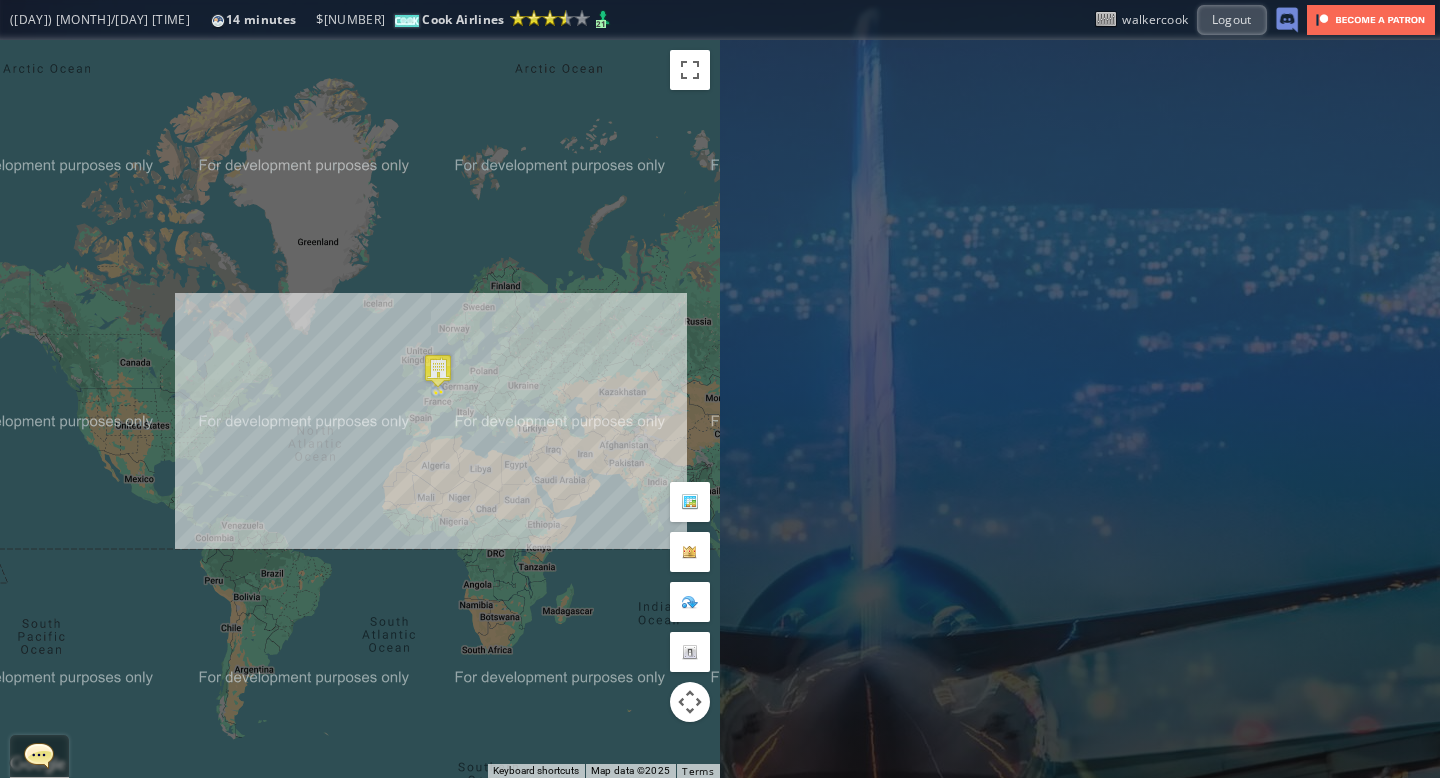 drag, startPoint x: 486, startPoint y: 349, endPoint x: 485, endPoint y: 379, distance: 30.016663 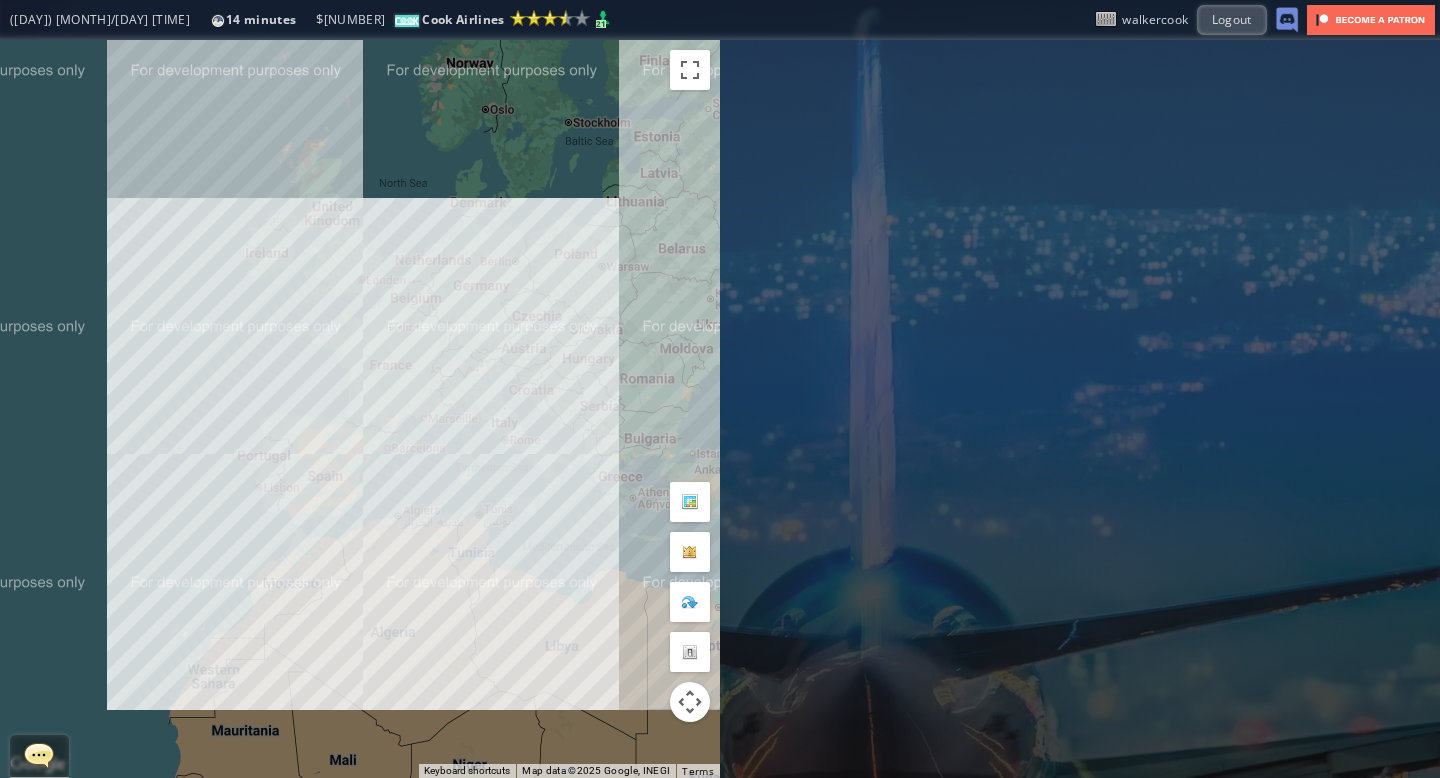 drag, startPoint x: 402, startPoint y: 362, endPoint x: 515, endPoint y: 259, distance: 152.89867 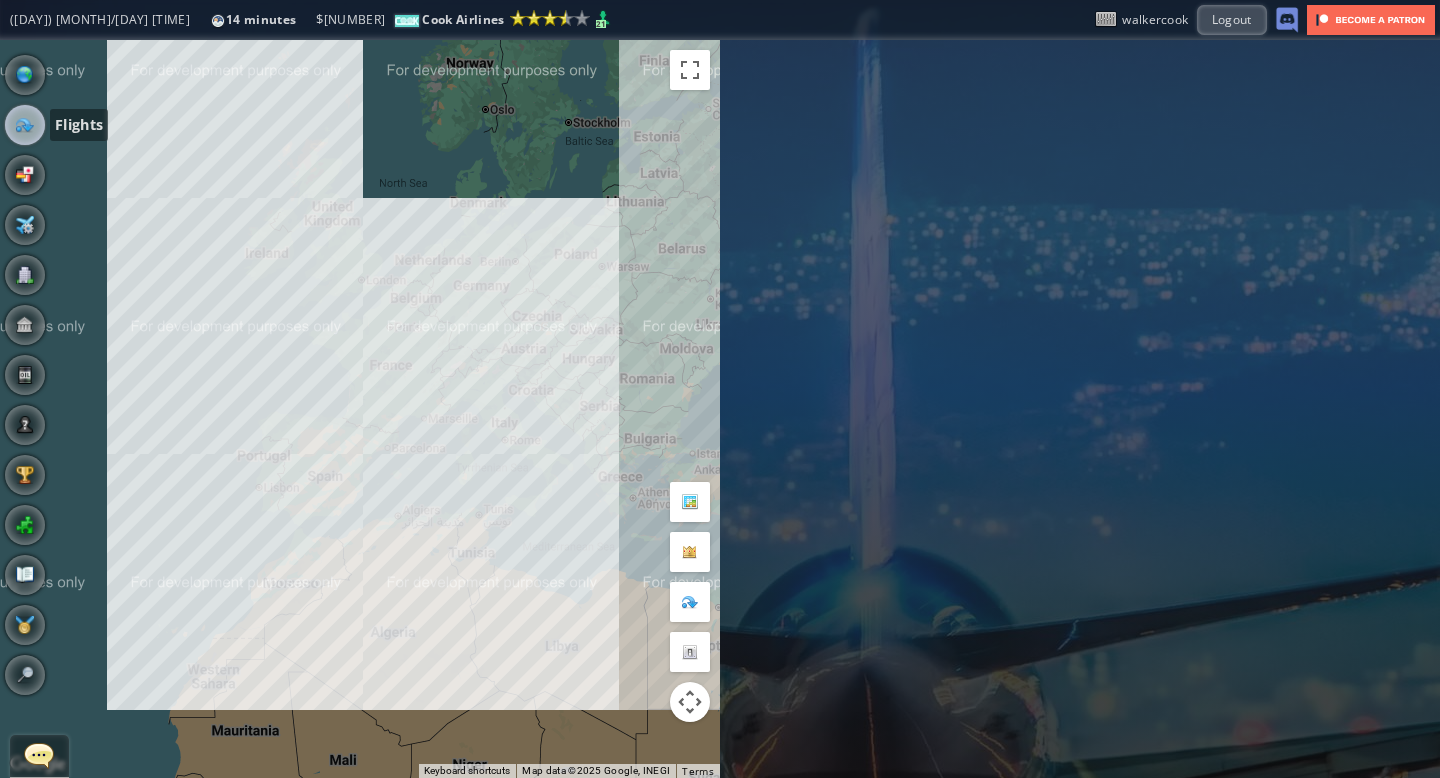 click at bounding box center (25, 125) 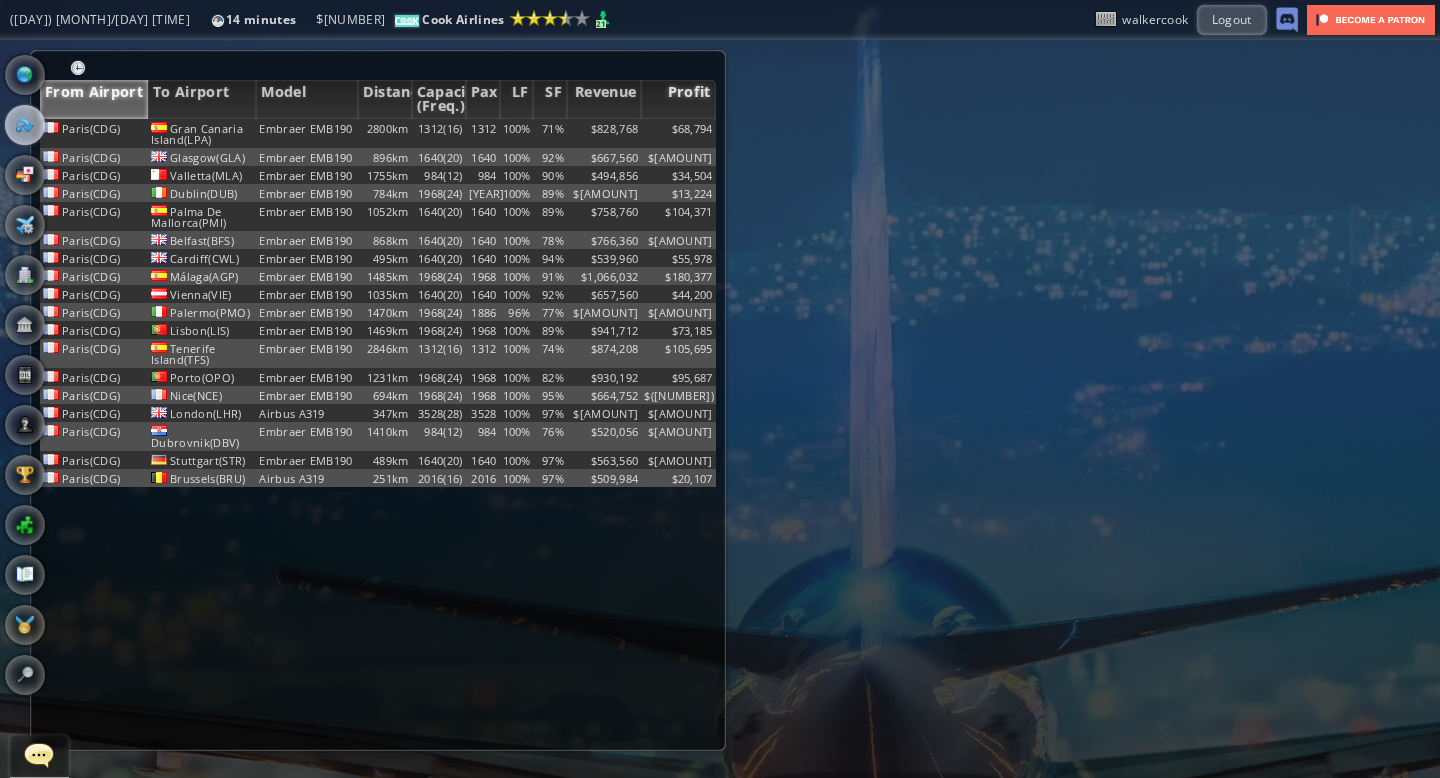 click on "Profit" at bounding box center [678, 99] 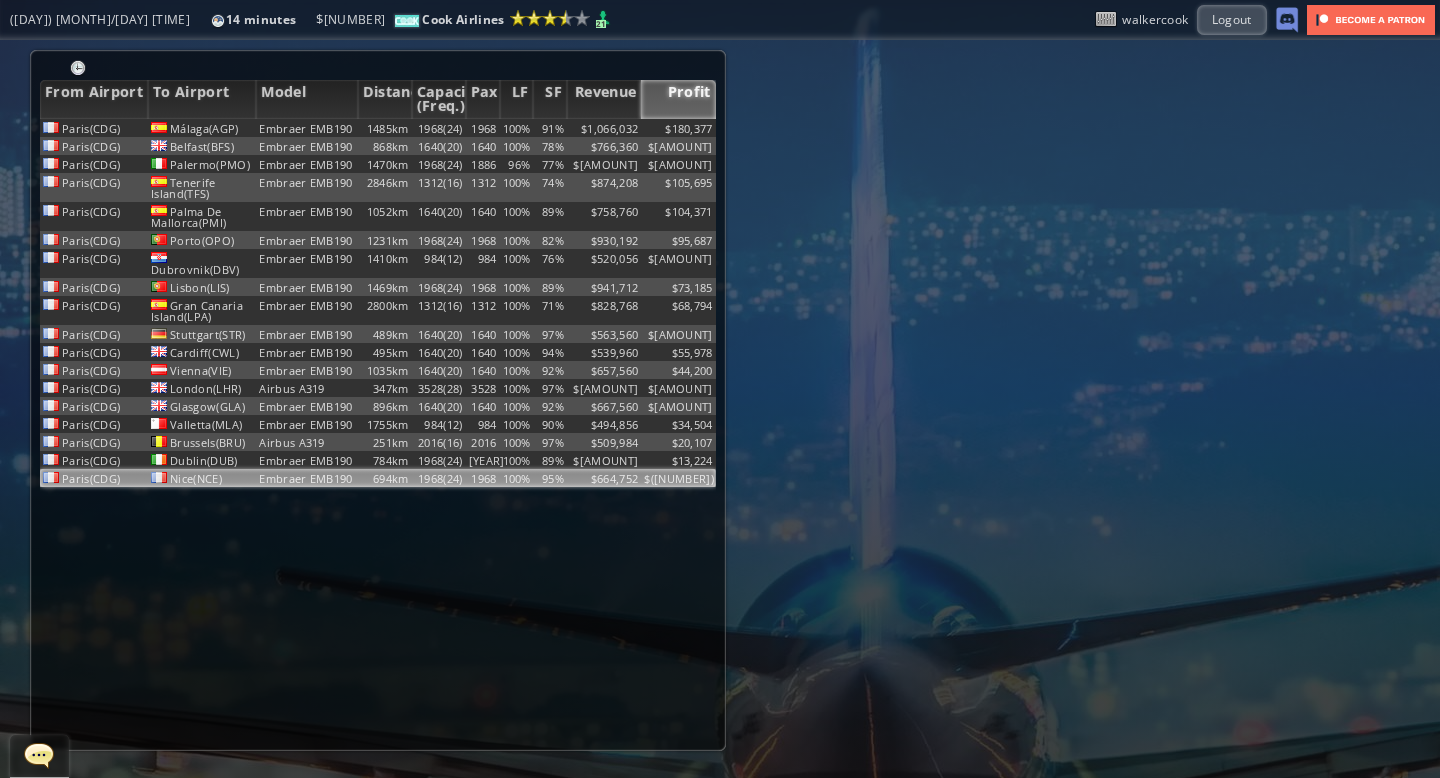 click on "95%" at bounding box center (550, 128) 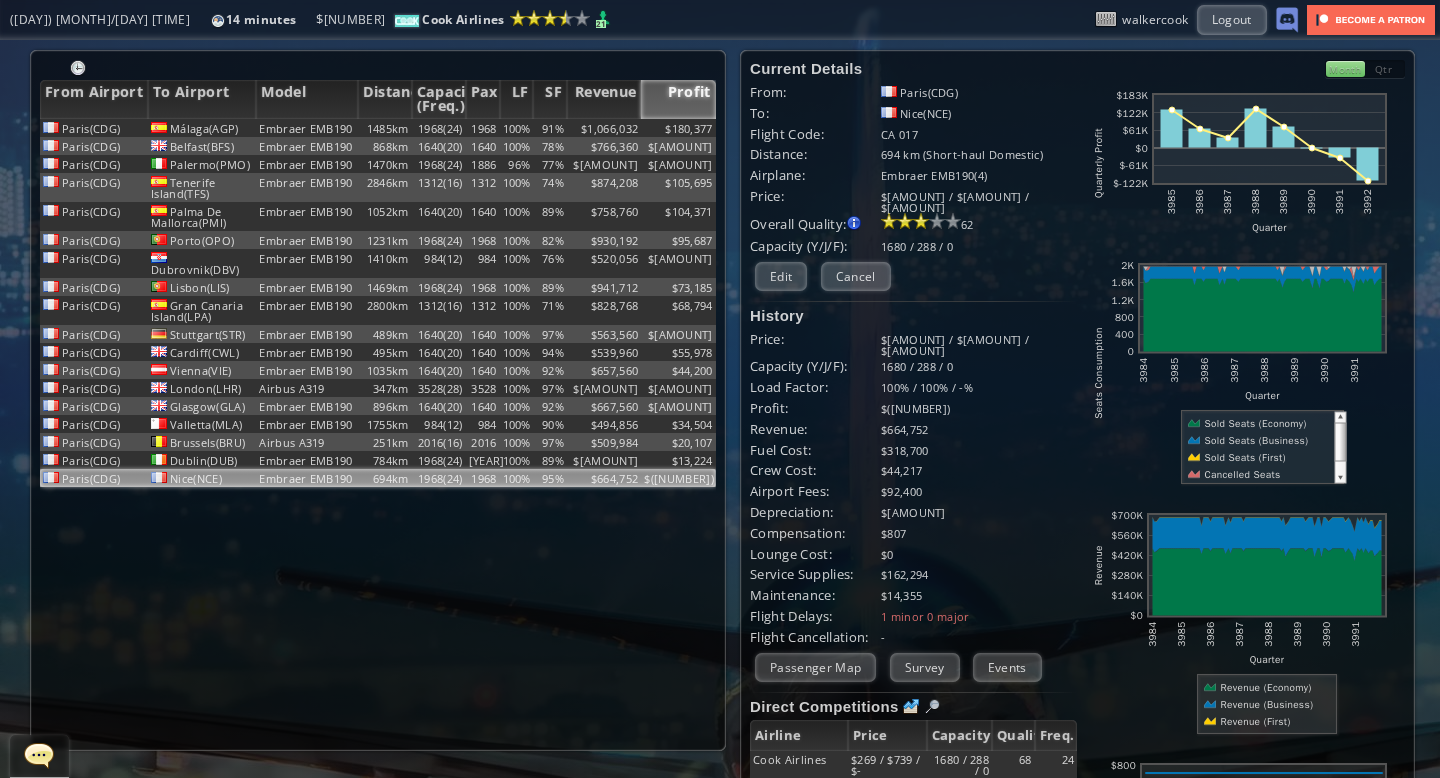 click on "Month" at bounding box center (1345, 69) 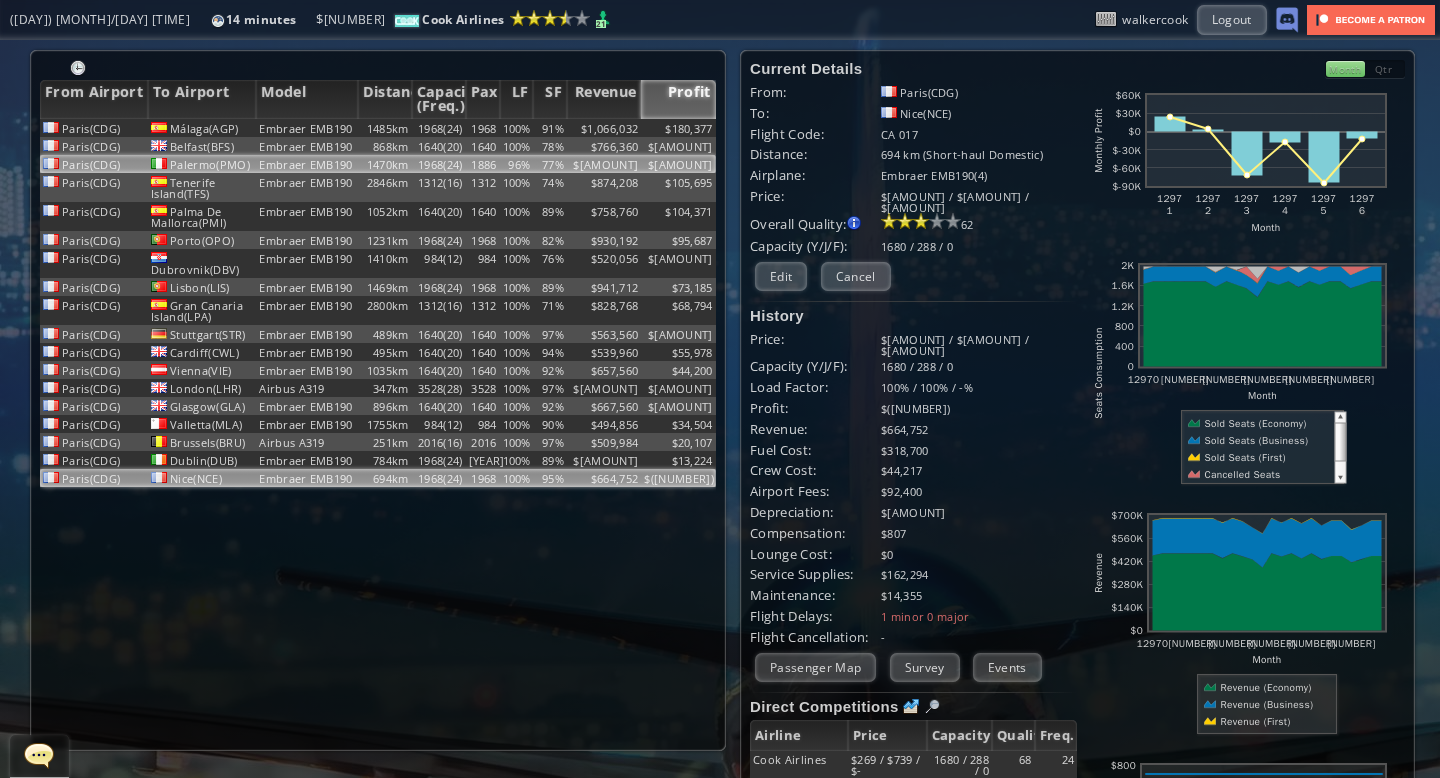 click on "96%" at bounding box center (517, 128) 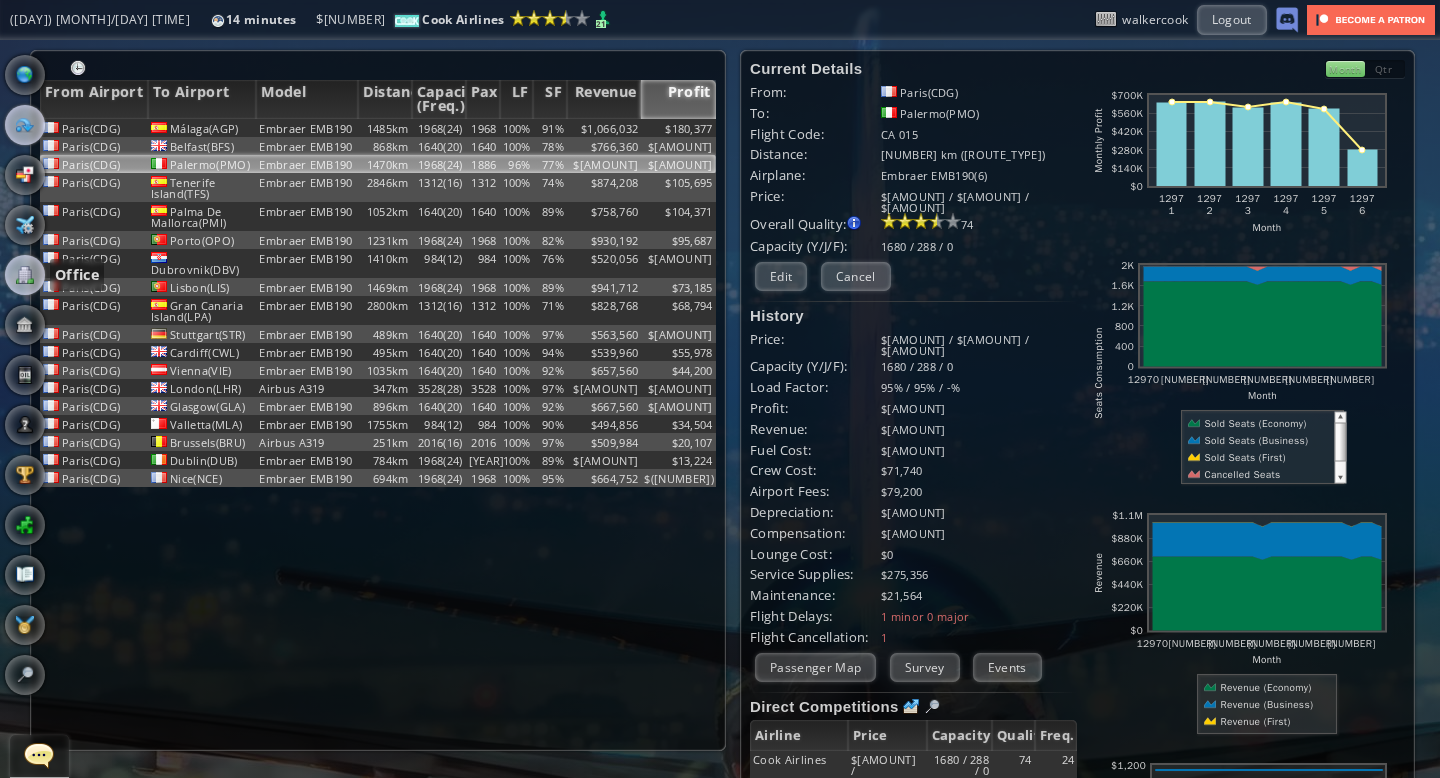 click at bounding box center [25, 275] 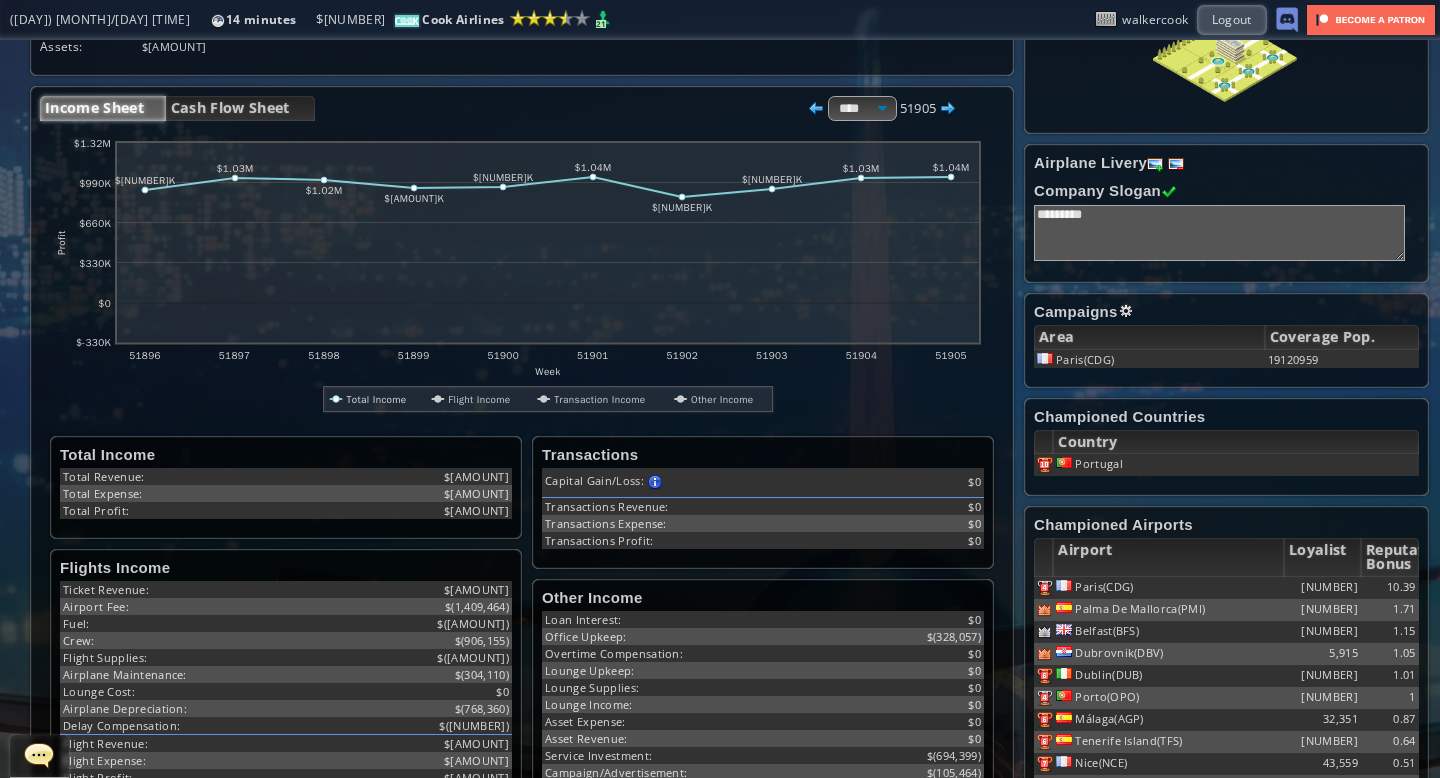 scroll, scrollTop: 415, scrollLeft: 0, axis: vertical 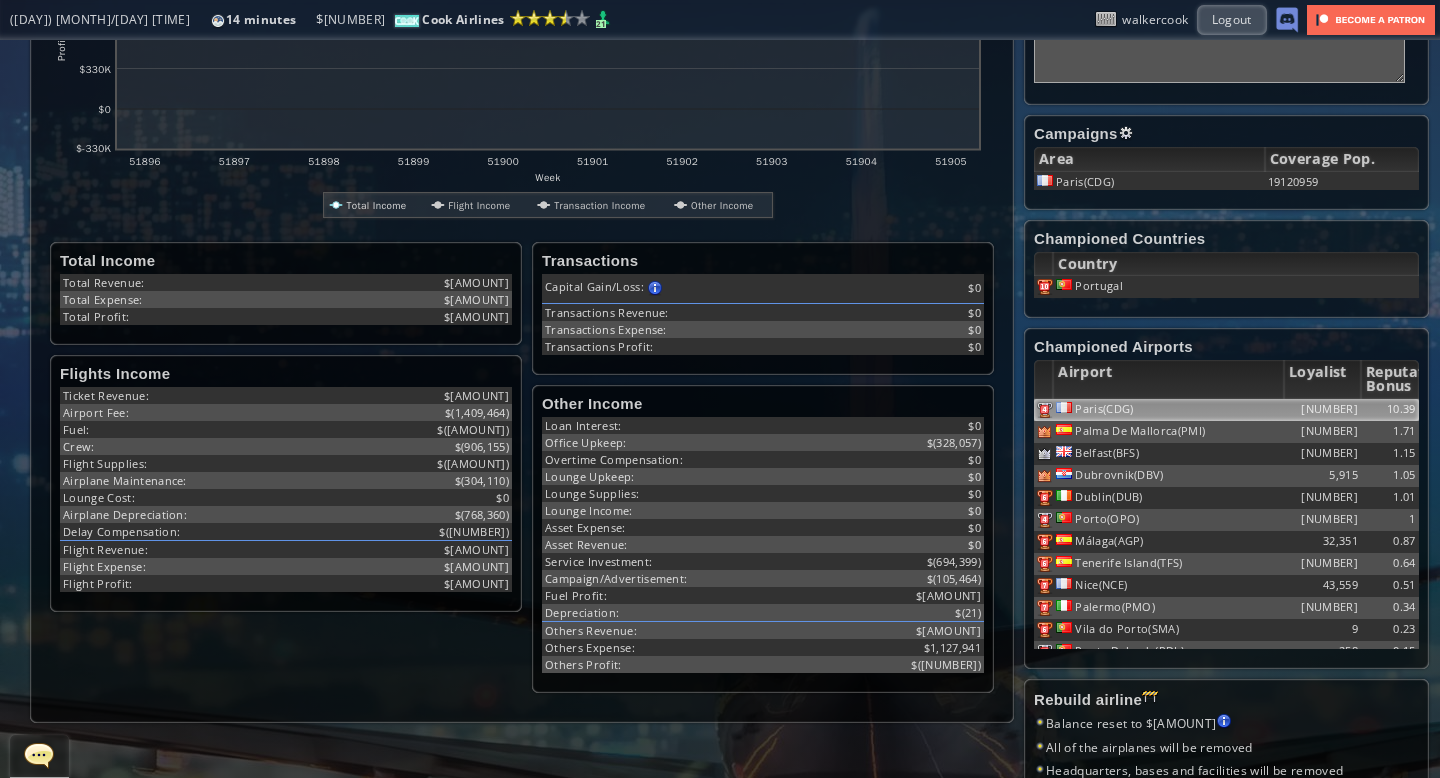 click on "Paris(CDG)" at bounding box center [1168, 410] 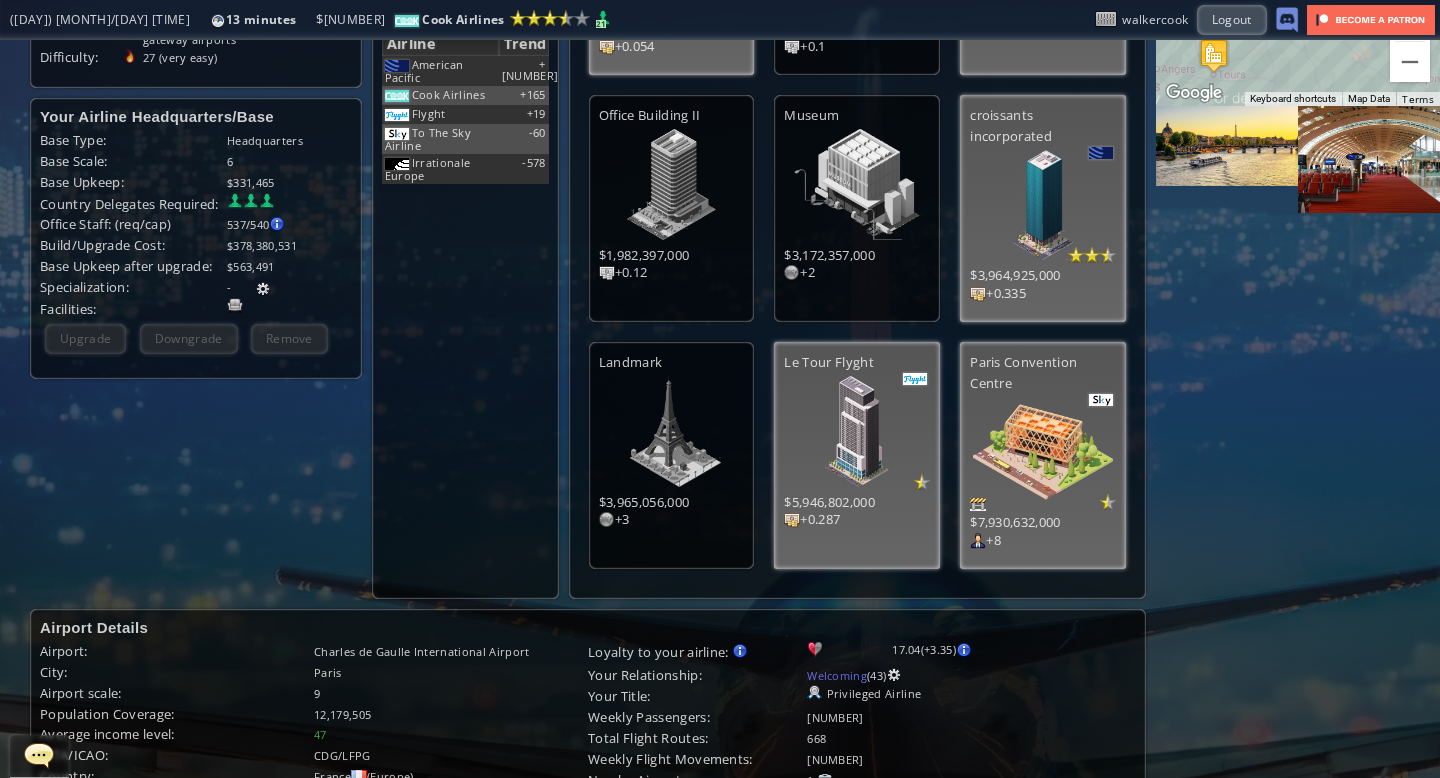 scroll, scrollTop: 0, scrollLeft: 0, axis: both 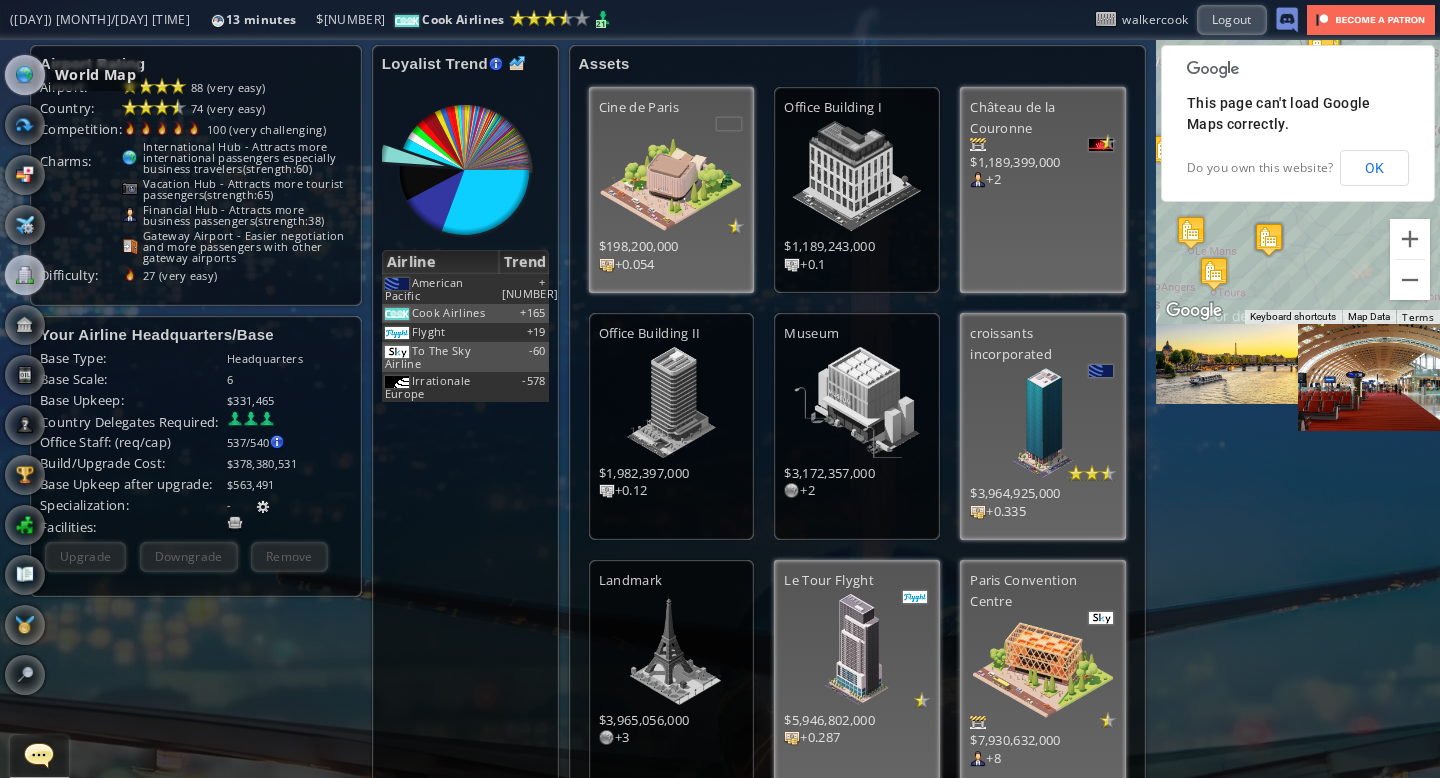 click at bounding box center [25, 75] 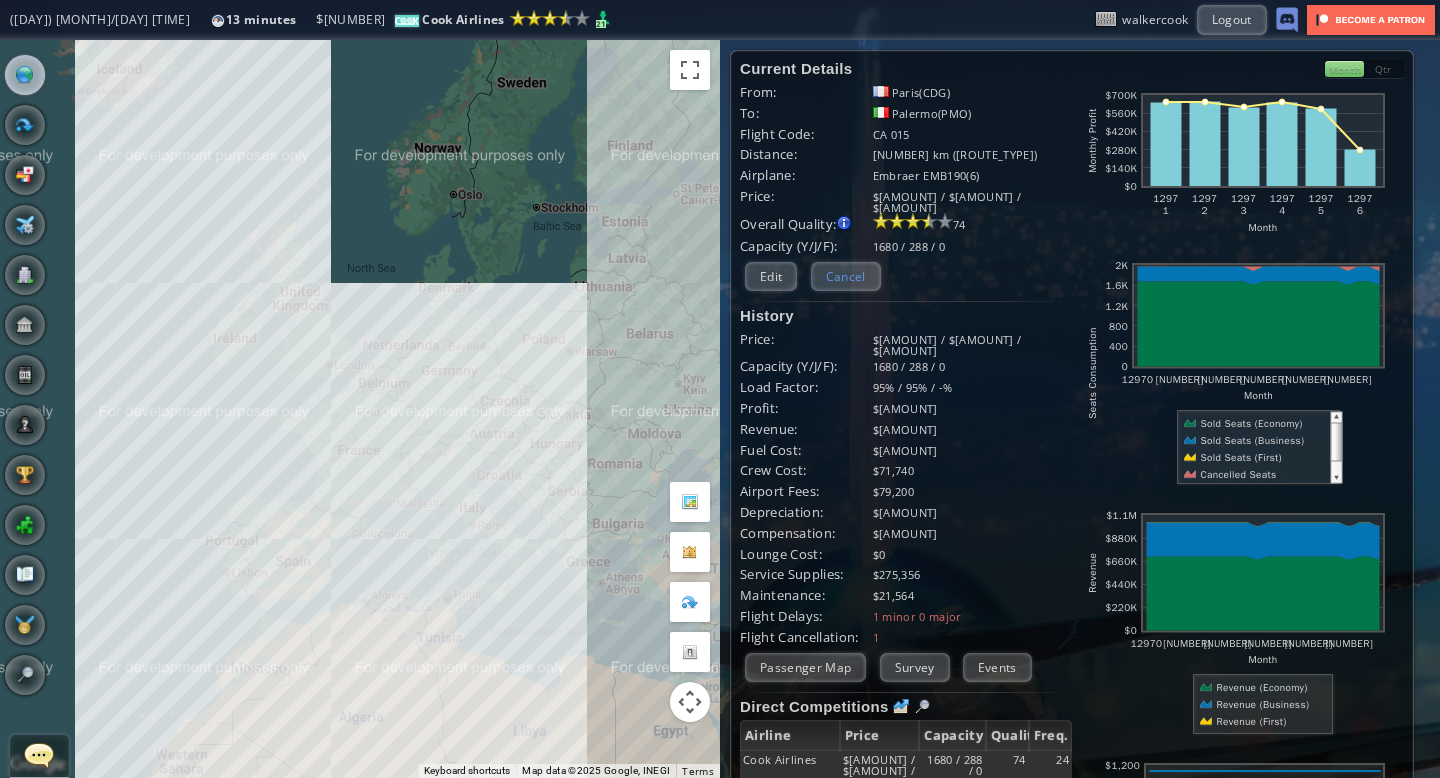 click on "Cancel" at bounding box center (846, 276) 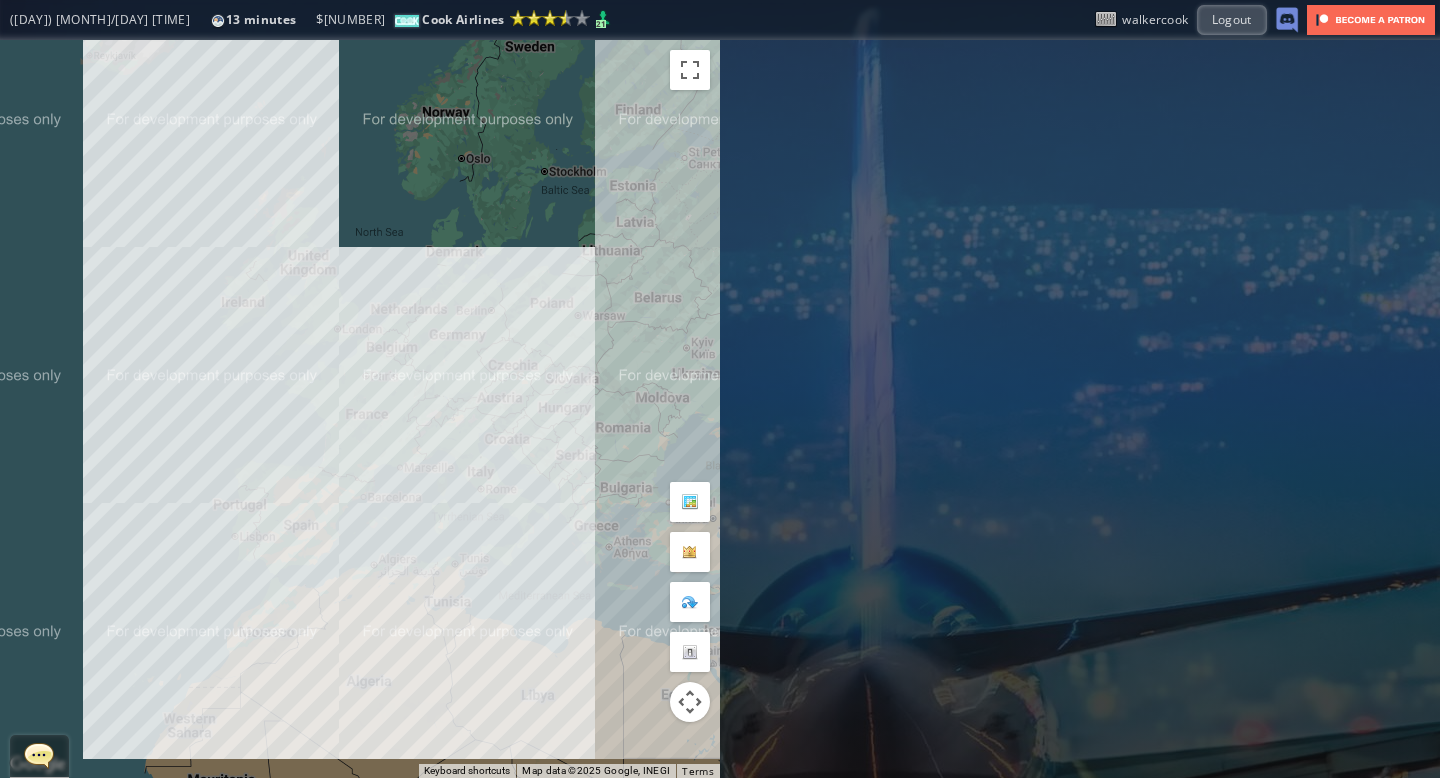 drag, startPoint x: 408, startPoint y: 218, endPoint x: 416, endPoint y: 179, distance: 39.812057 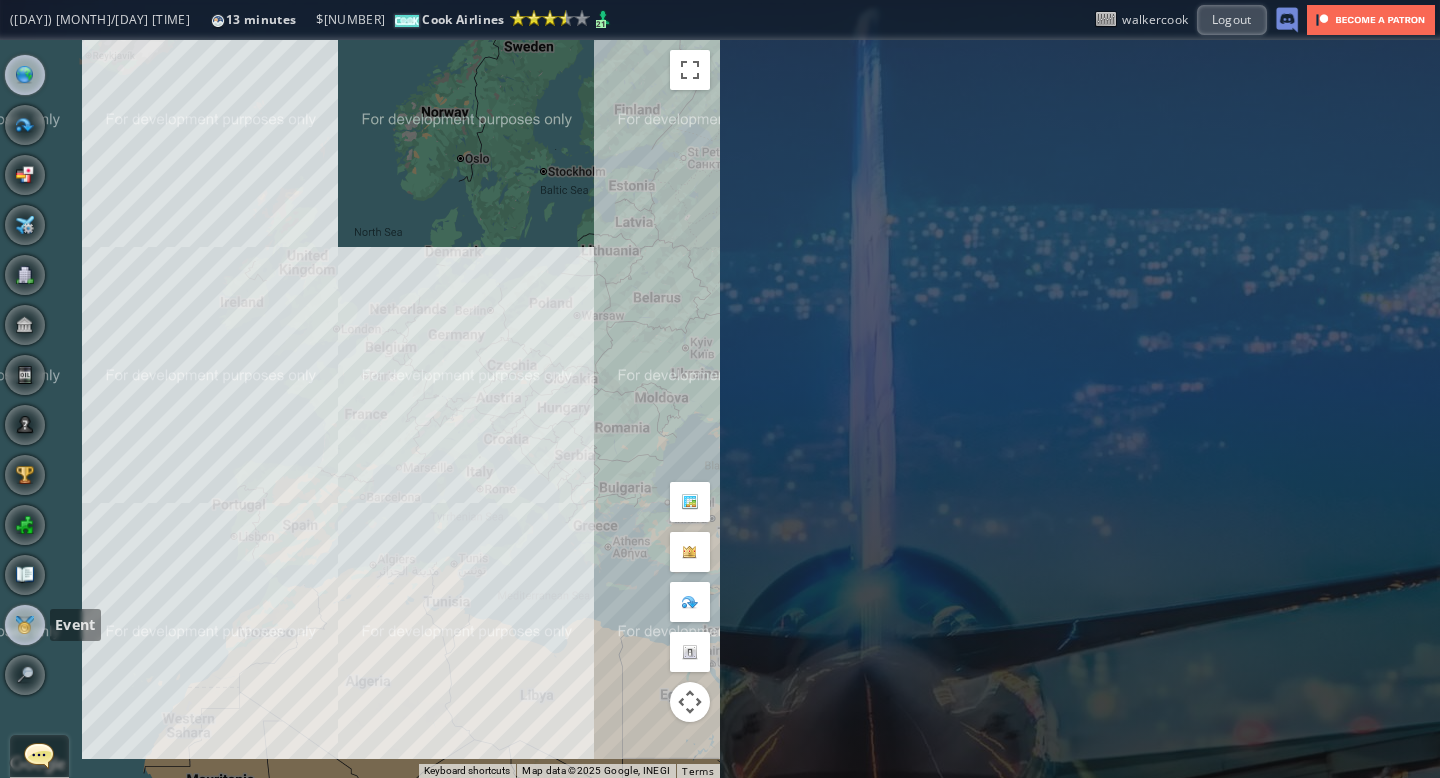 click at bounding box center [25, 625] 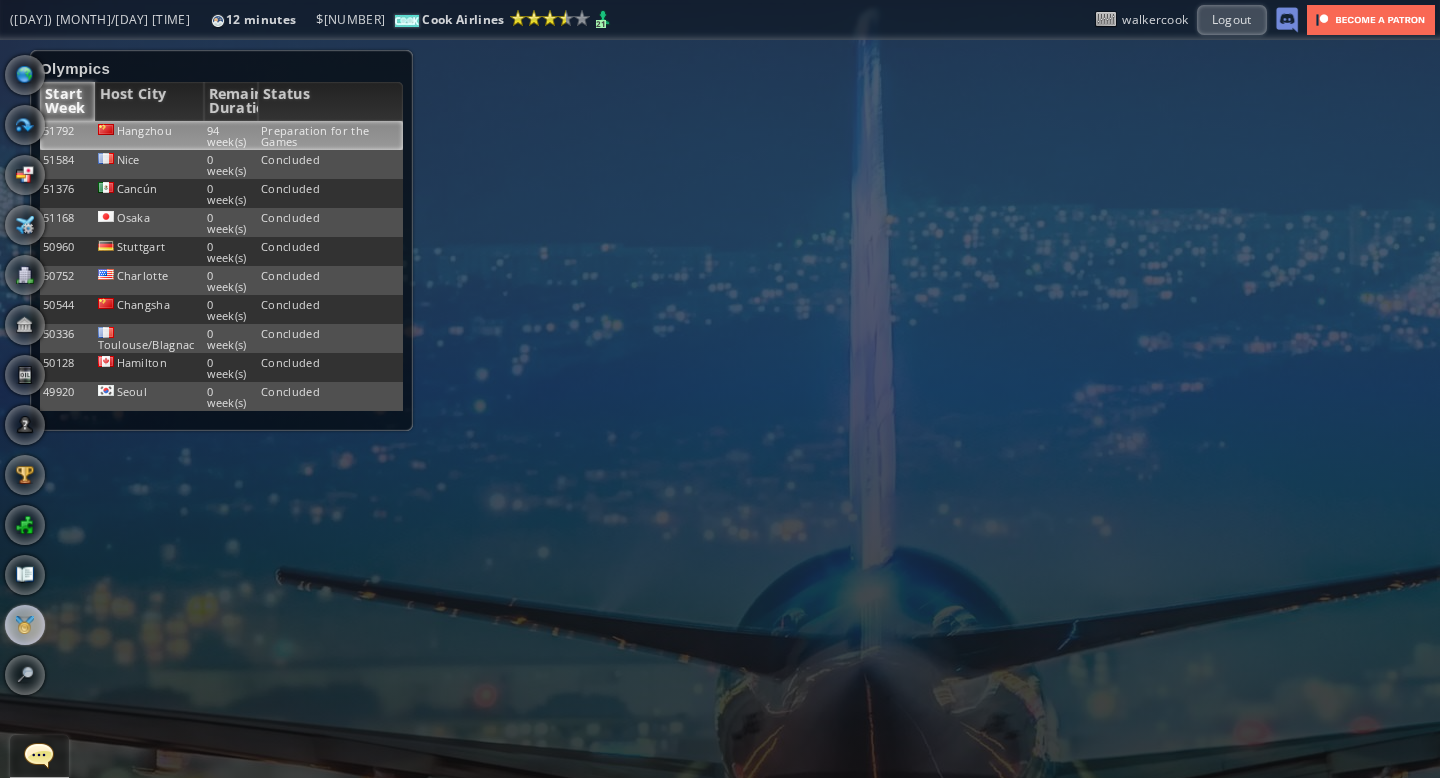 click on "Preparation for the Games" at bounding box center (330, 135) 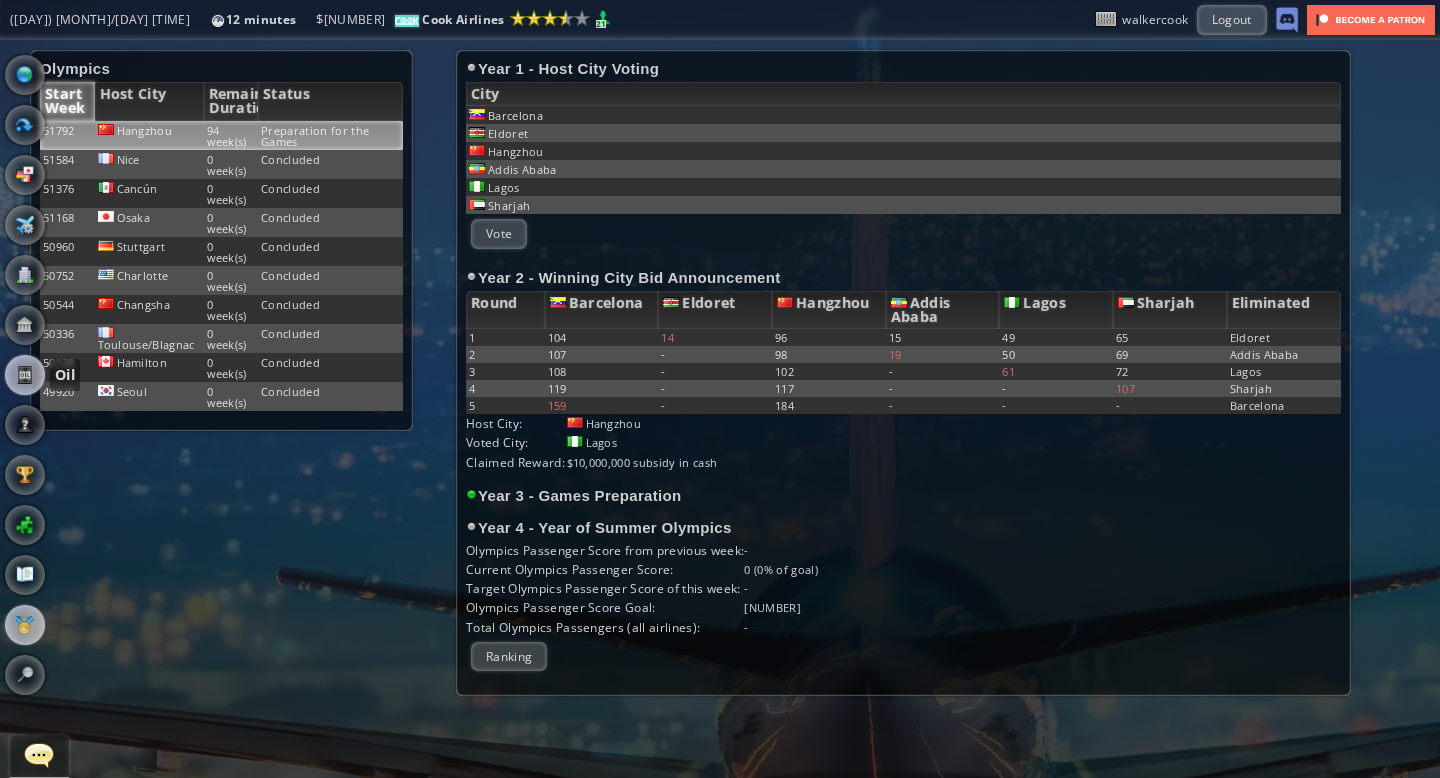 click at bounding box center (25, 375) 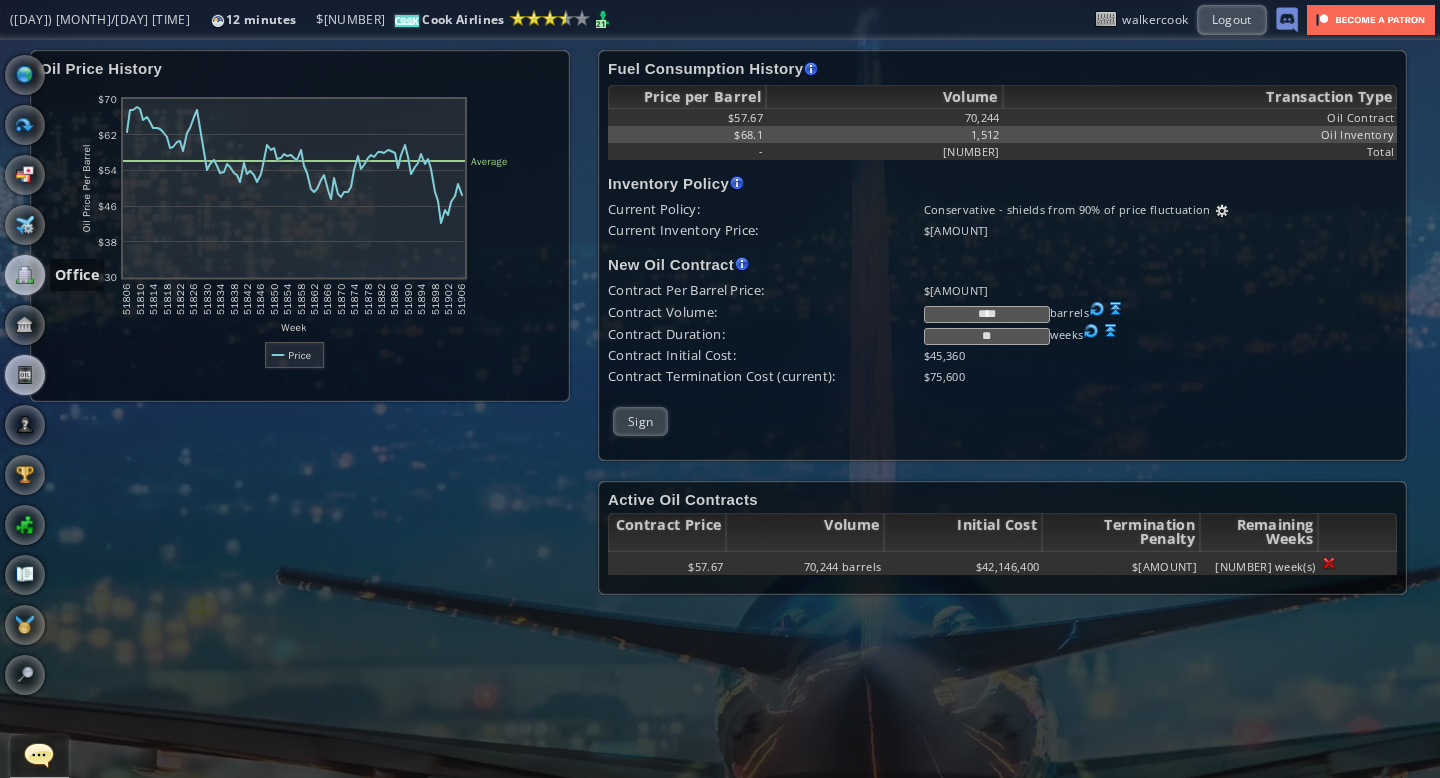 click at bounding box center (25, 275) 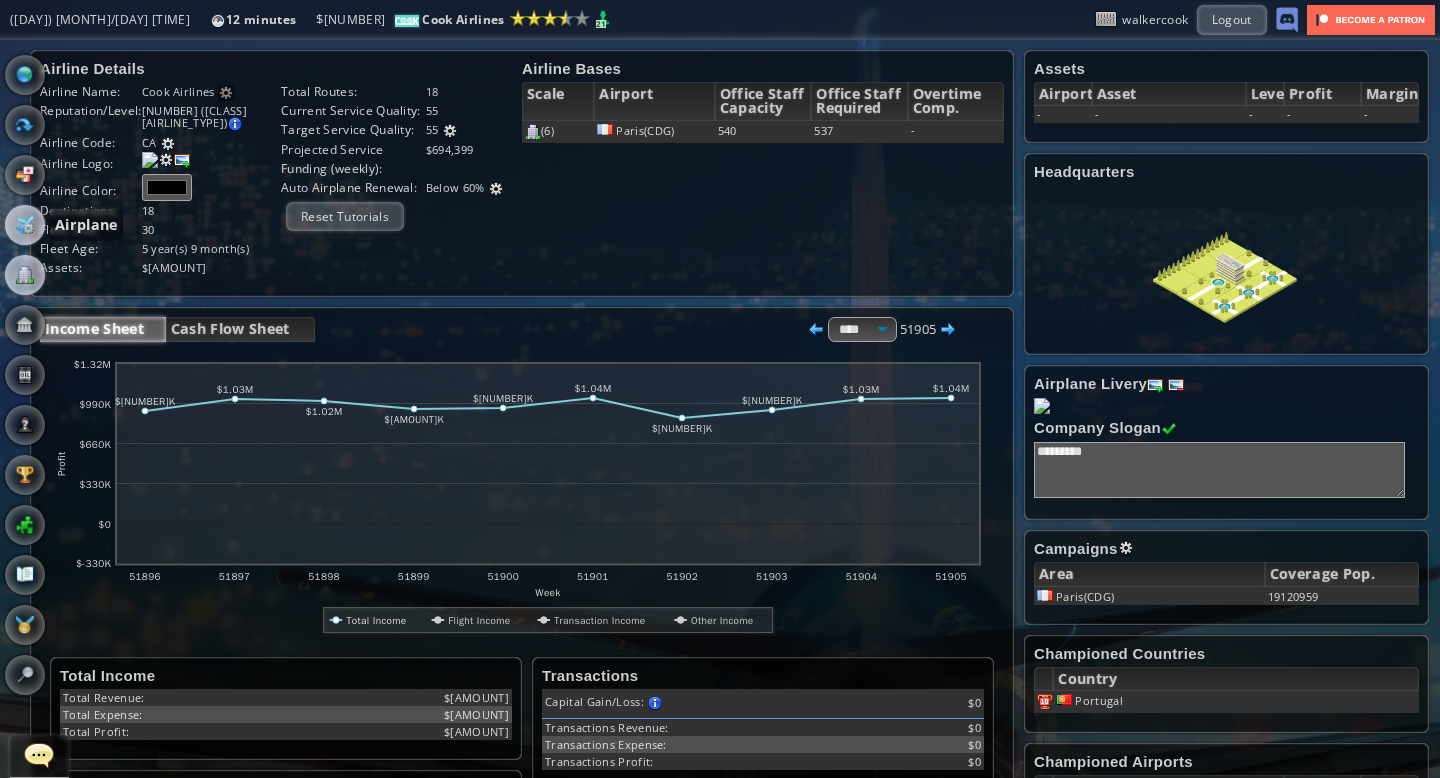 click at bounding box center (25, 225) 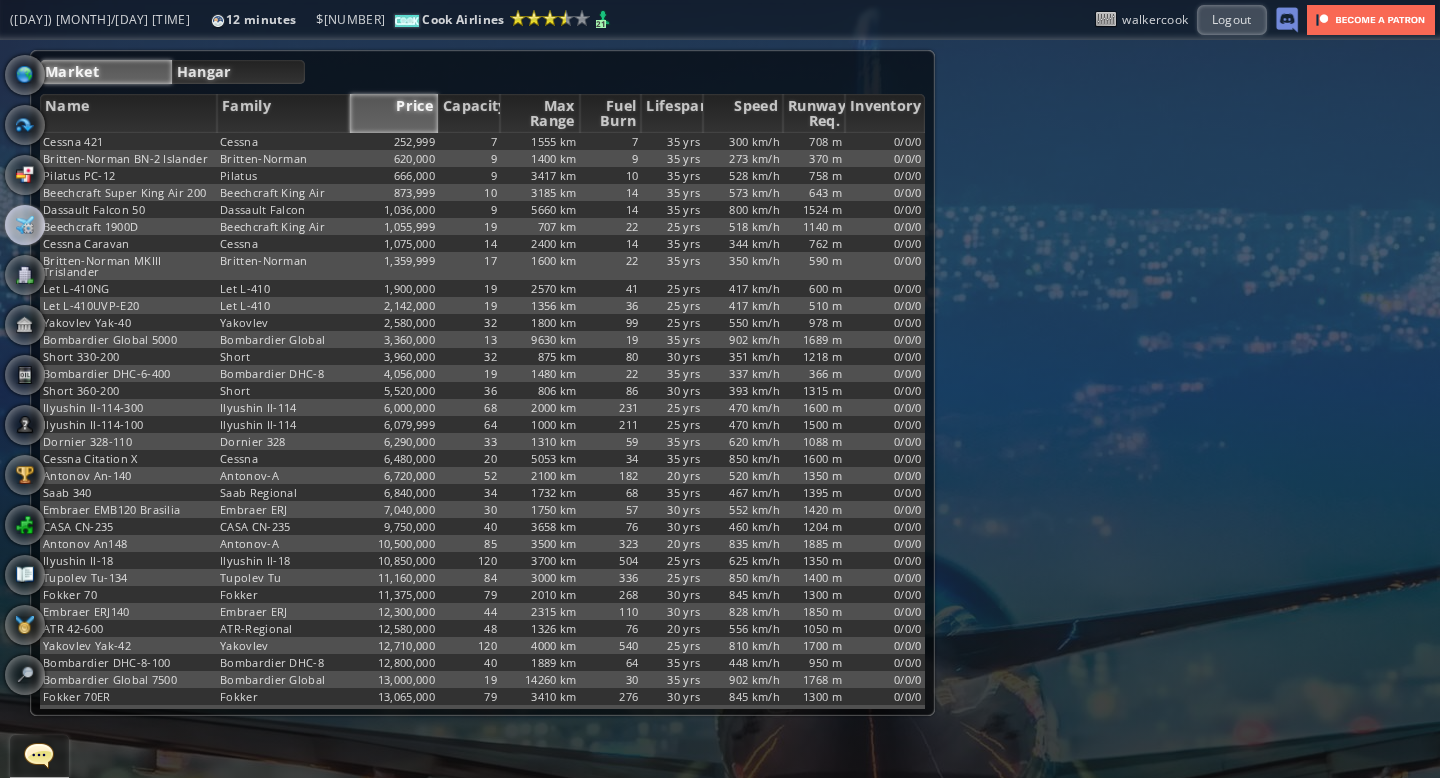 click on "Hangar" at bounding box center [239, 72] 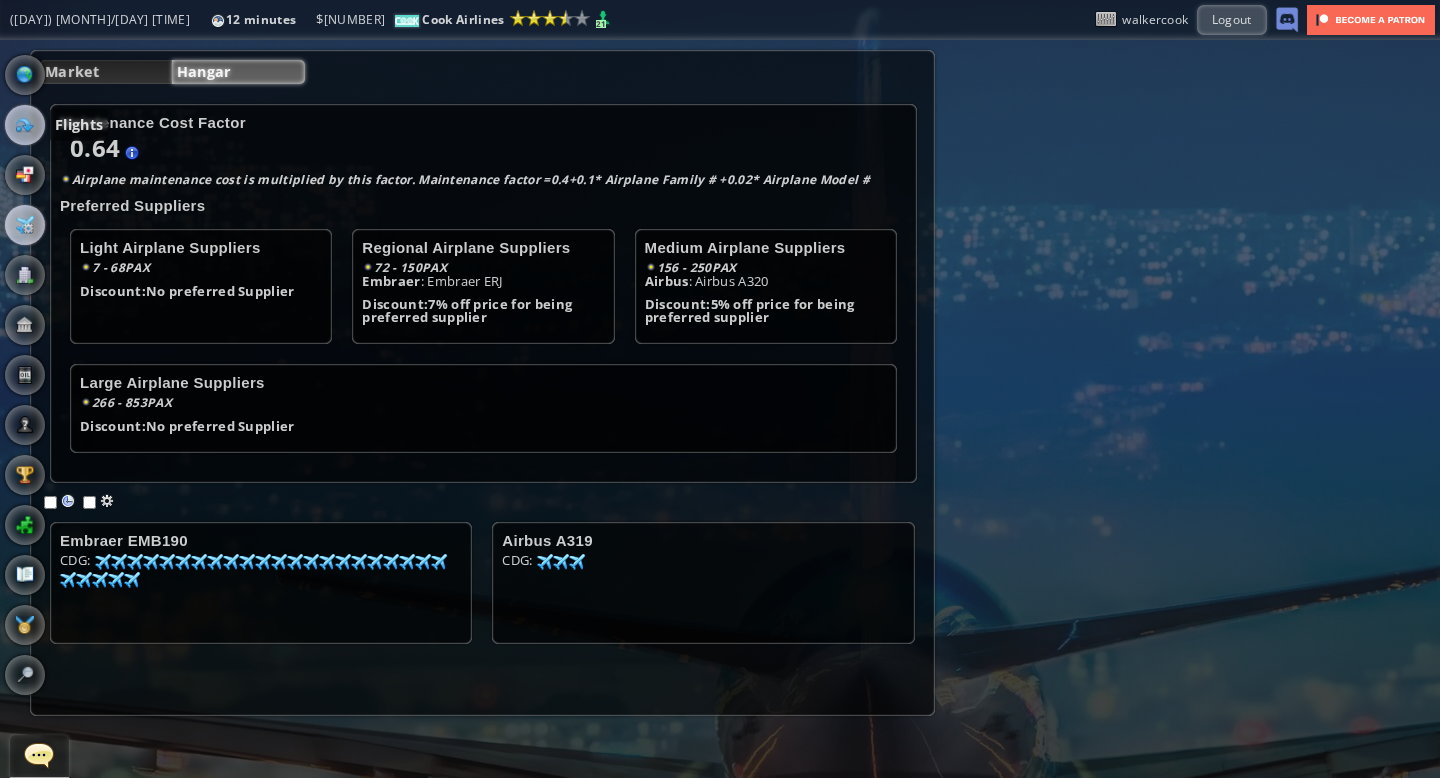 click at bounding box center [25, 125] 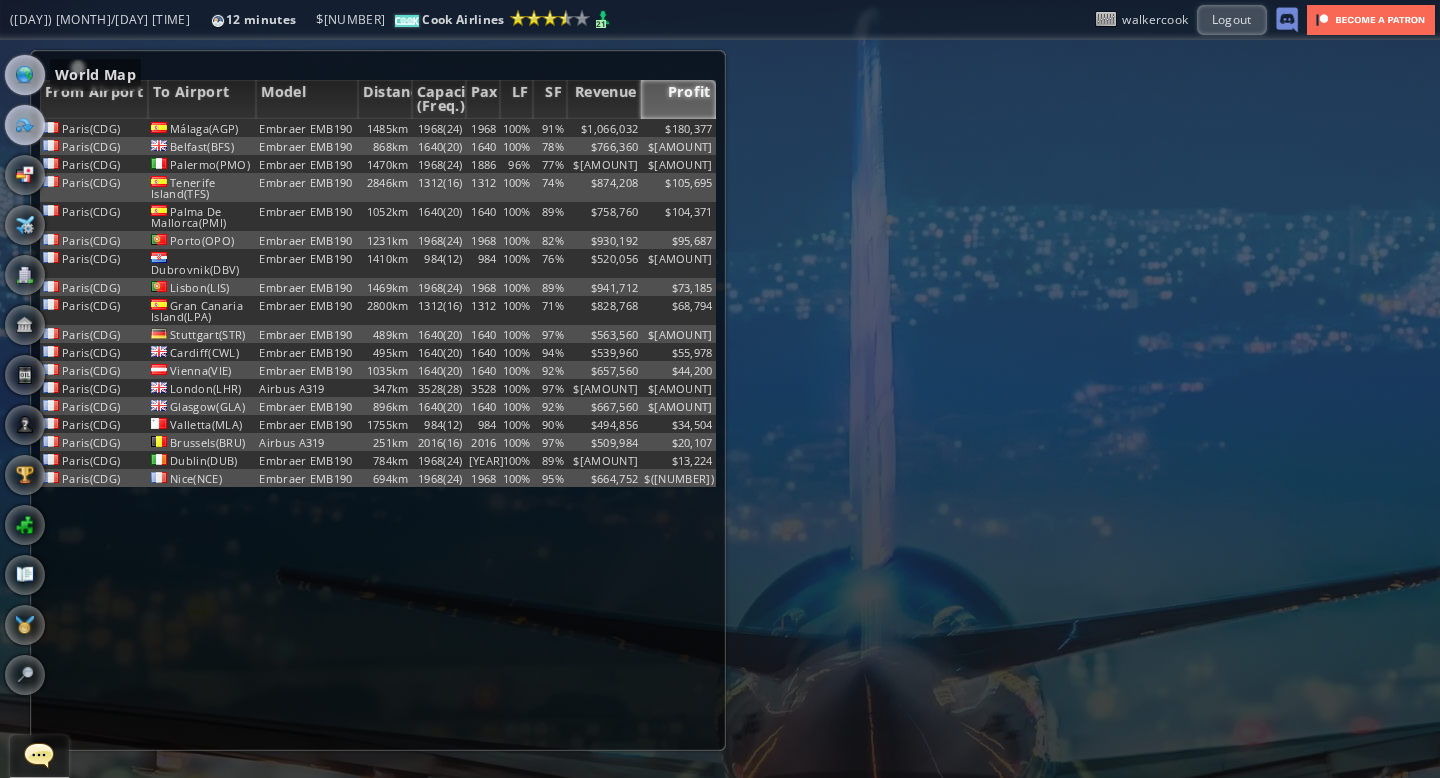click at bounding box center (25, 75) 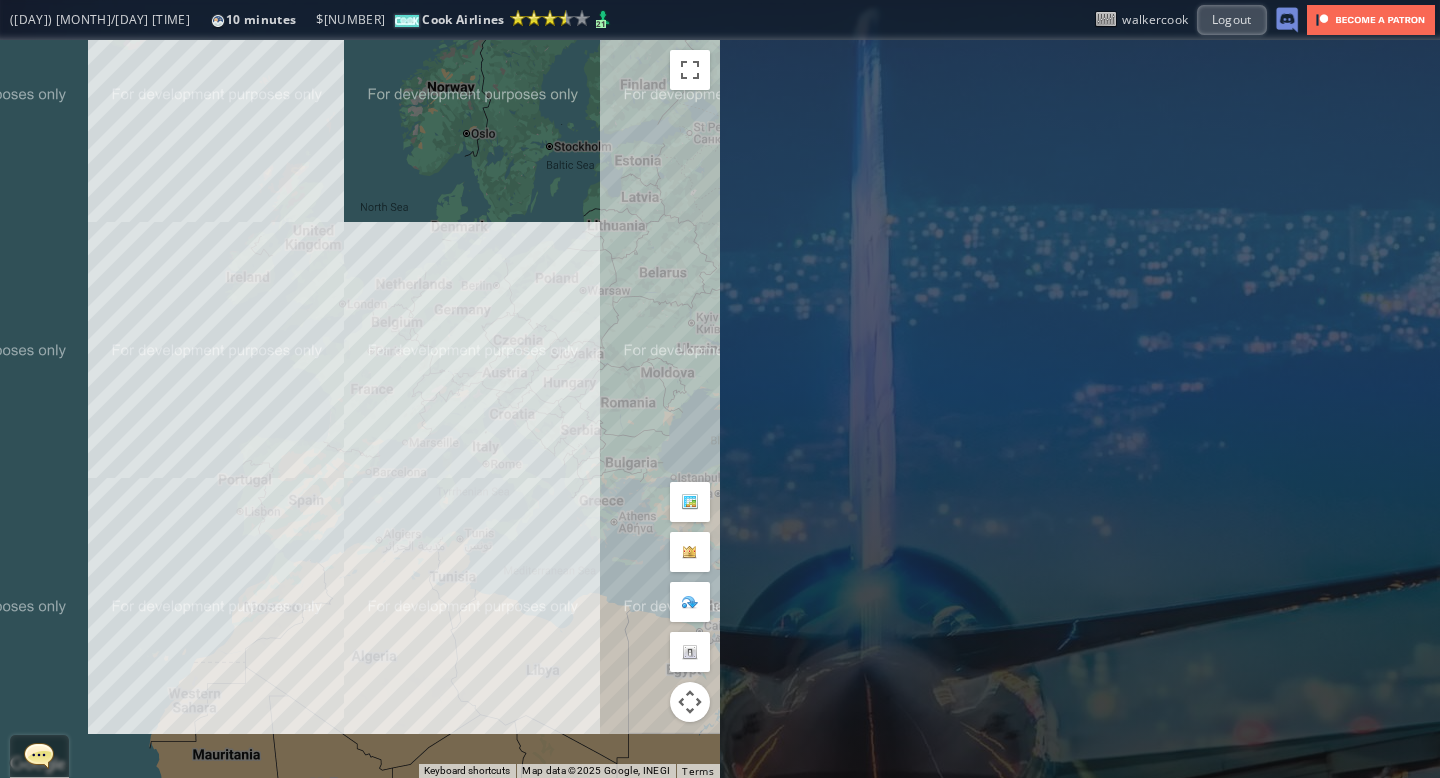 drag, startPoint x: 182, startPoint y: 395, endPoint x: 188, endPoint y: 367, distance: 28.635643 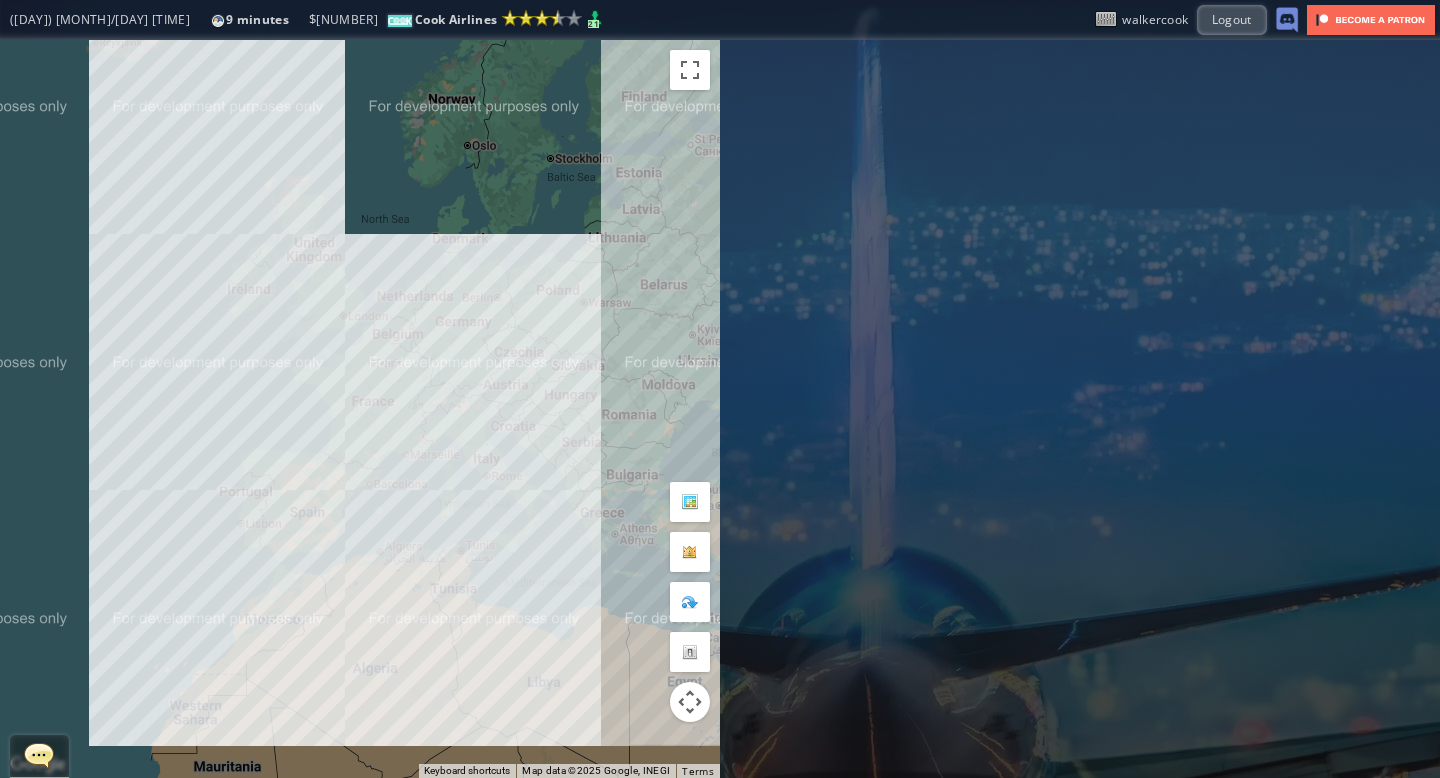 drag, startPoint x: 184, startPoint y: 358, endPoint x: 184, endPoint y: 373, distance: 15 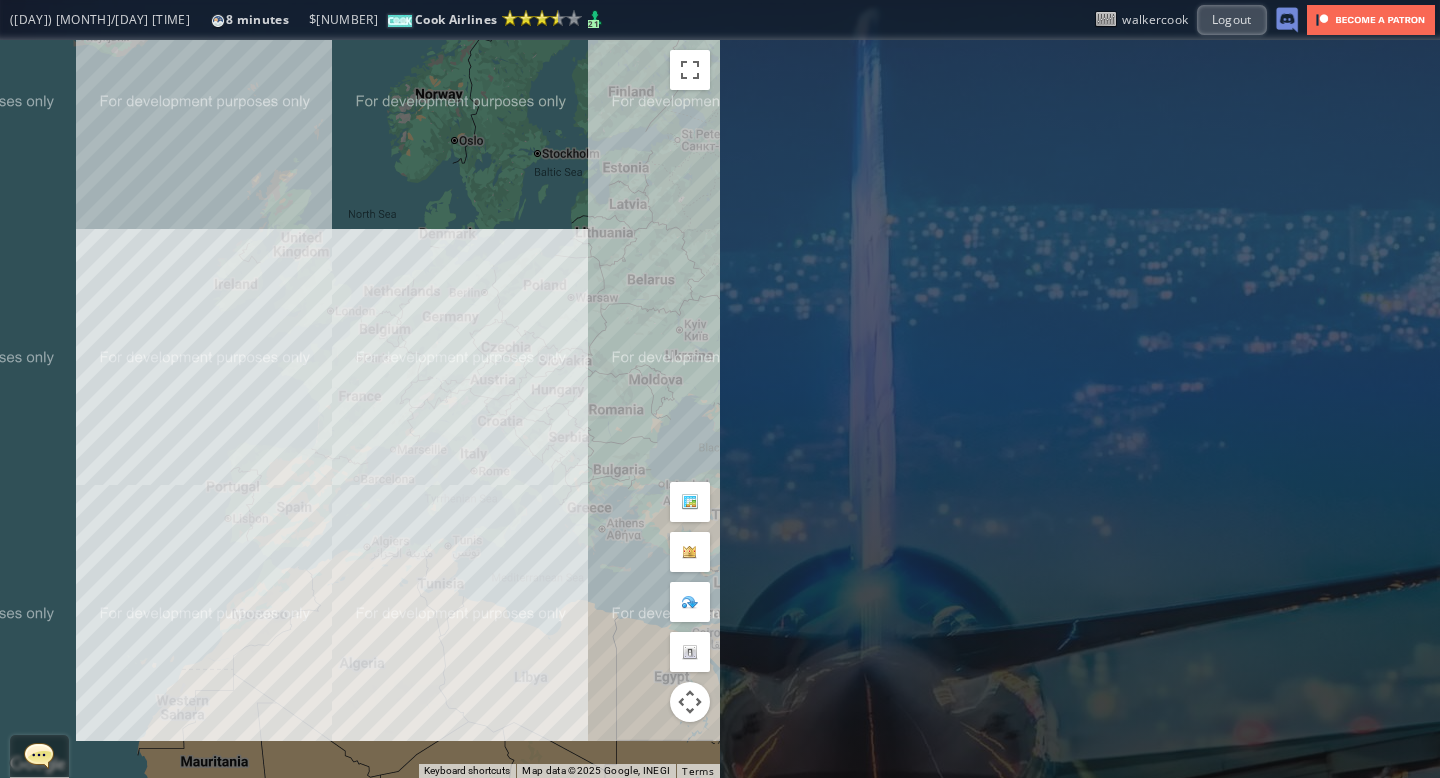 drag, startPoint x: 192, startPoint y: 341, endPoint x: 177, endPoint y: 335, distance: 16.155495 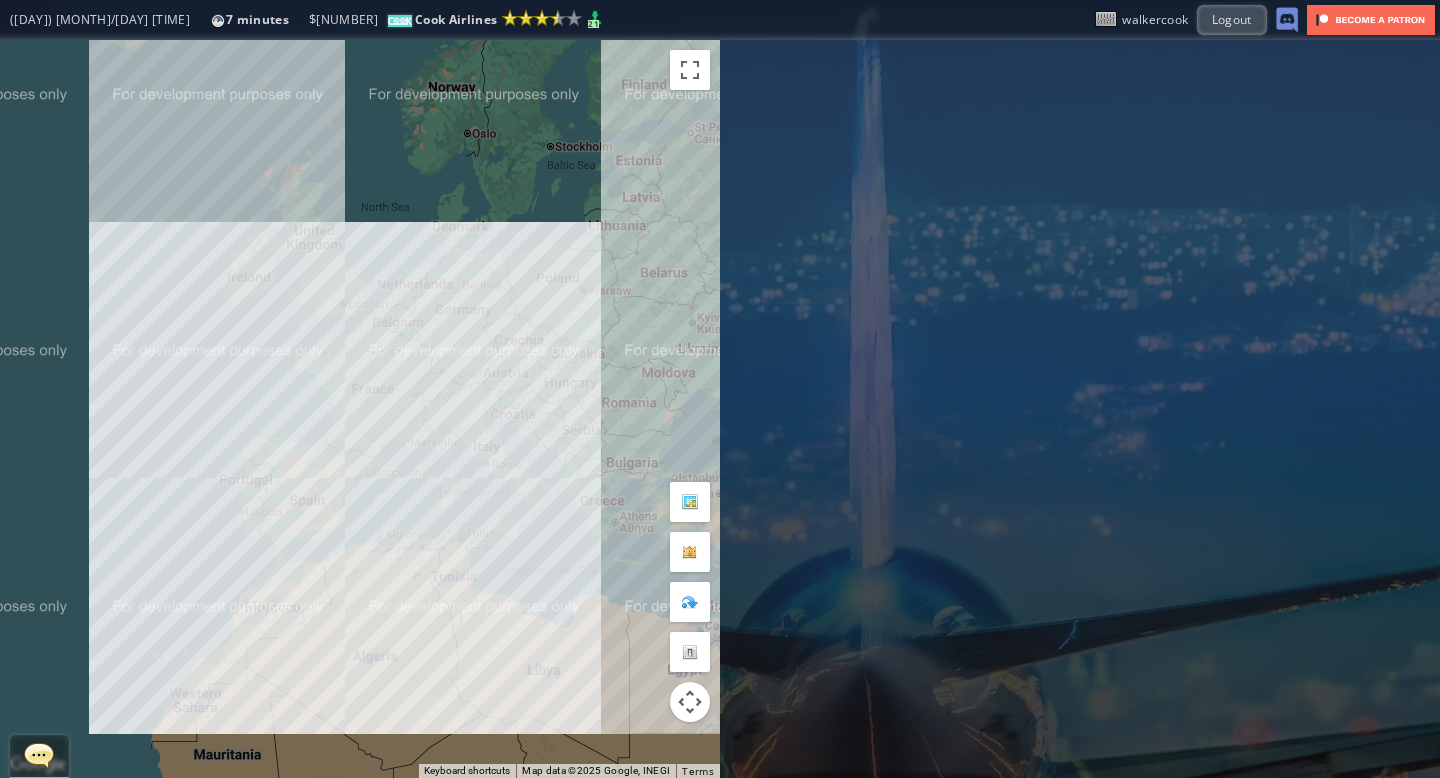 drag, startPoint x: 176, startPoint y: 335, endPoint x: 189, endPoint y: 329, distance: 14.3178215 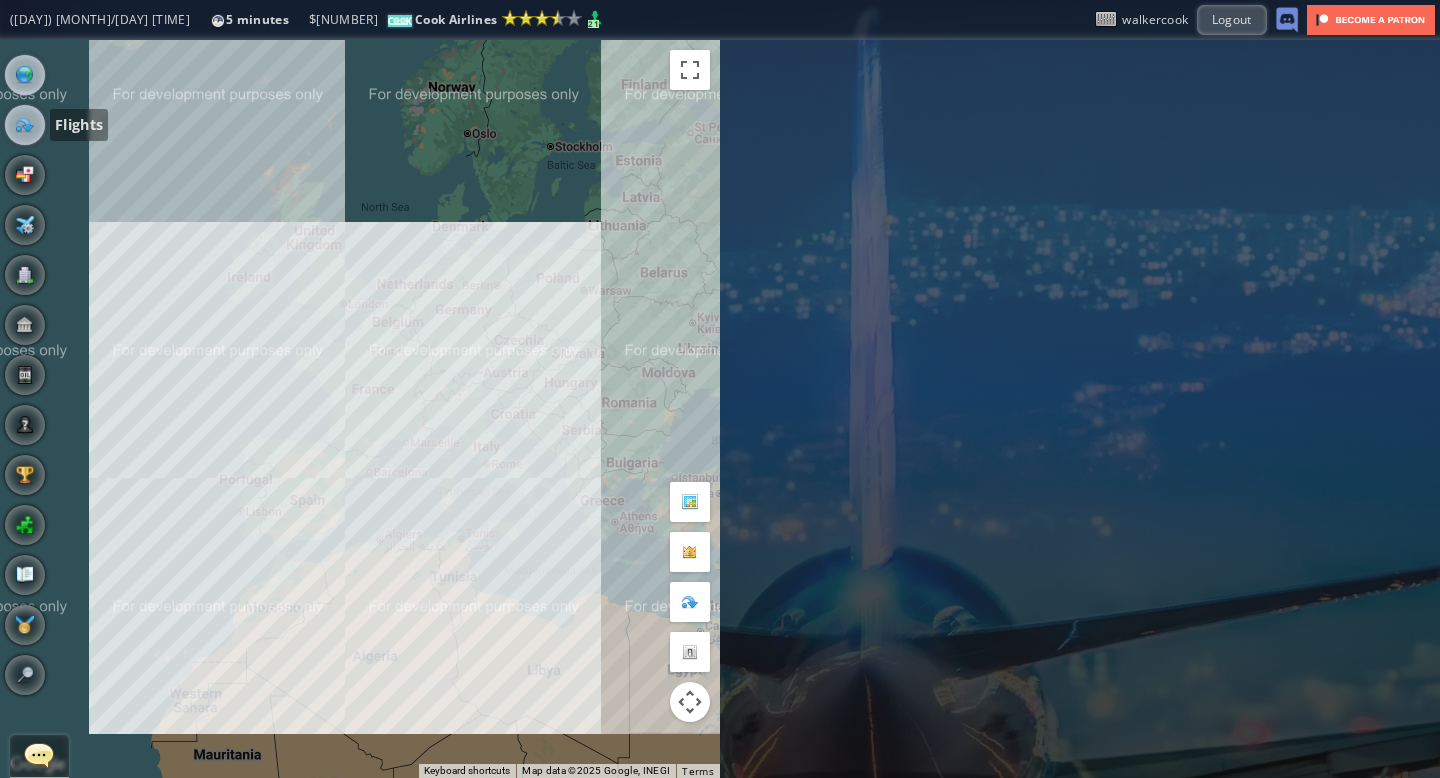 click at bounding box center (25, 125) 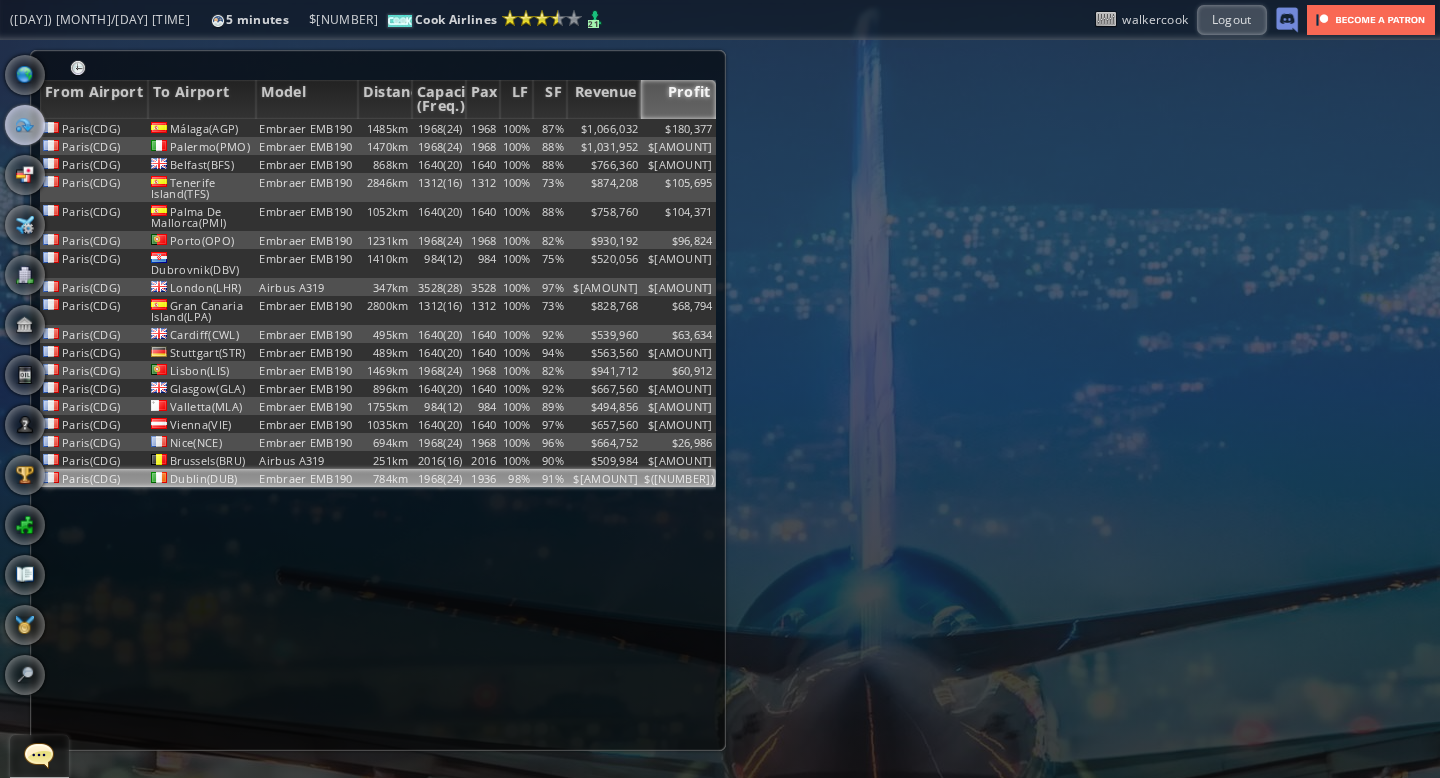click on "98%" at bounding box center [517, 128] 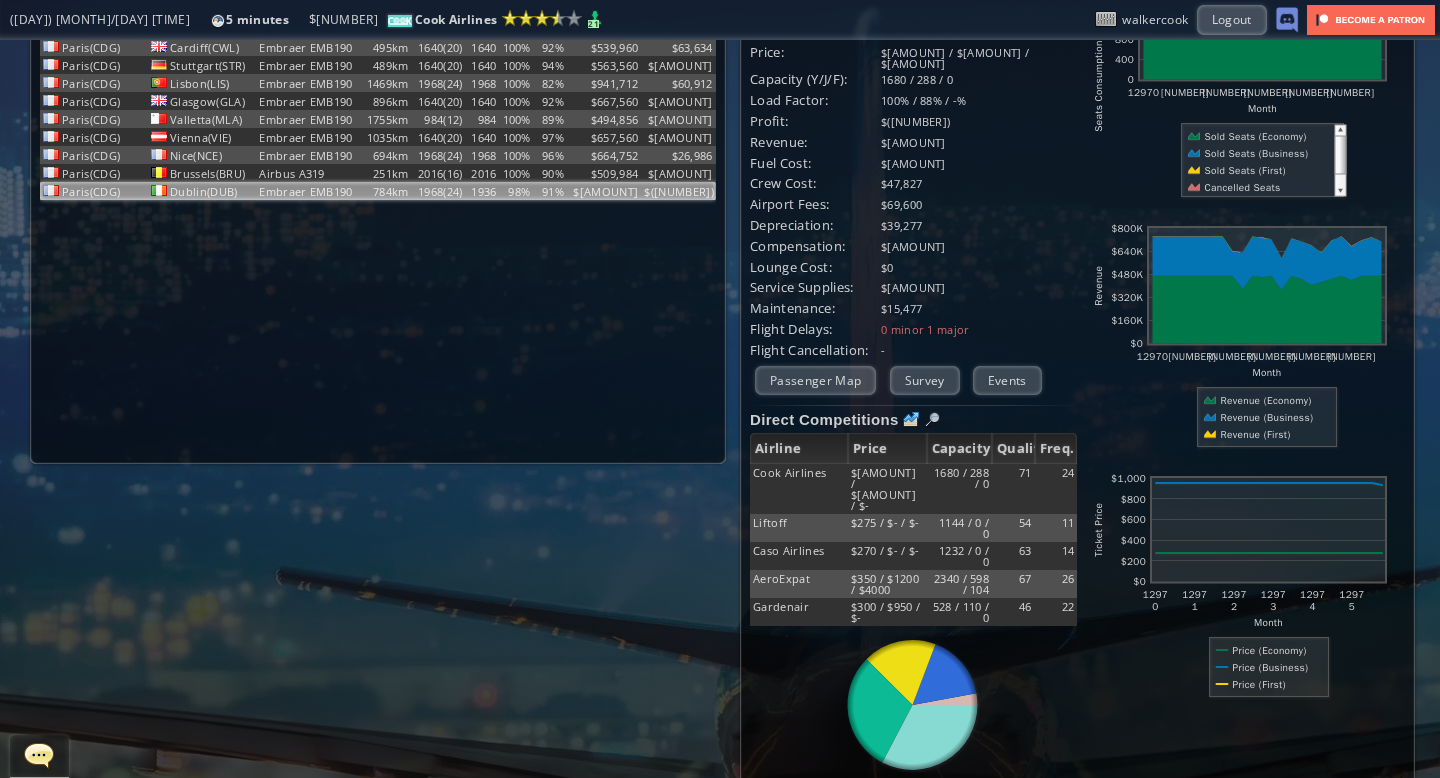scroll, scrollTop: 0, scrollLeft: 0, axis: both 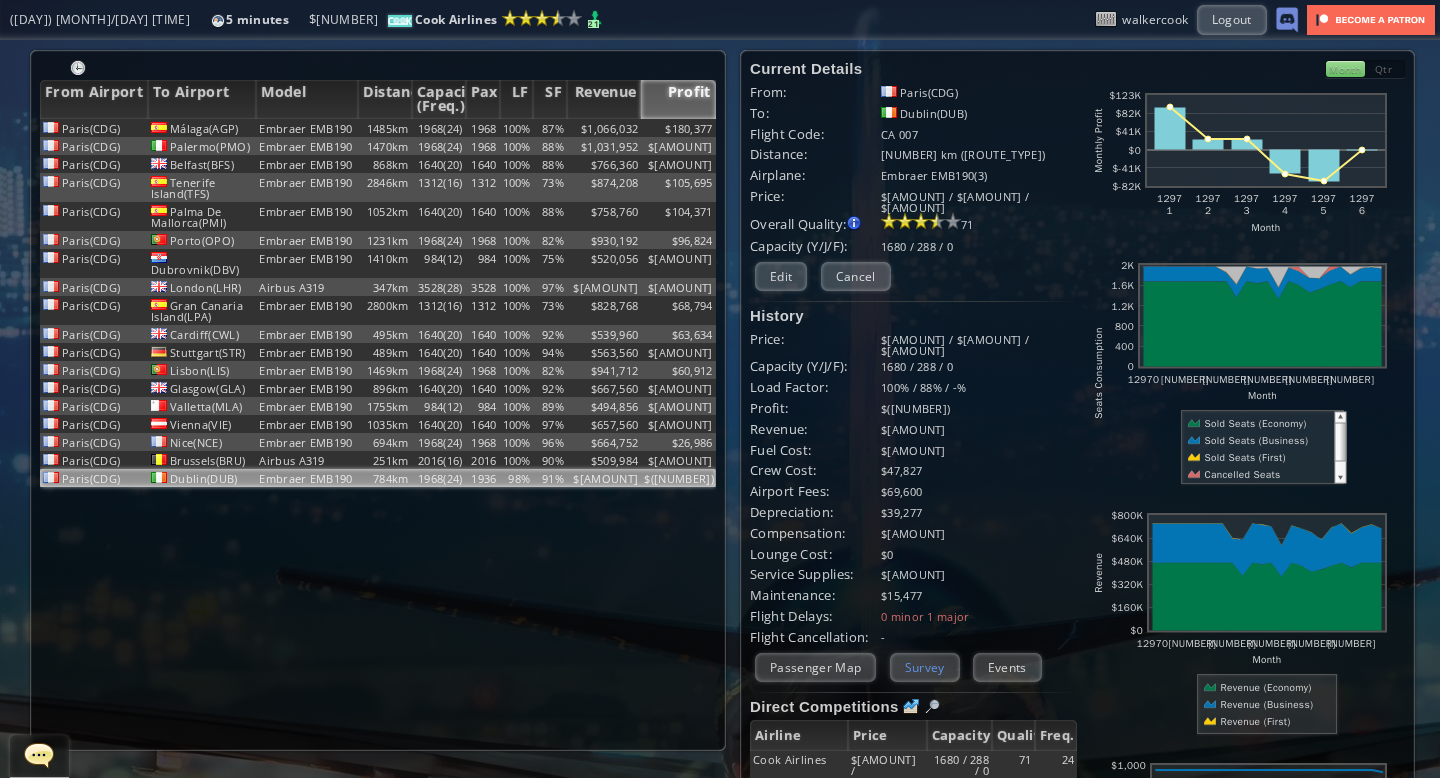 click on "Survey" at bounding box center (925, 667) 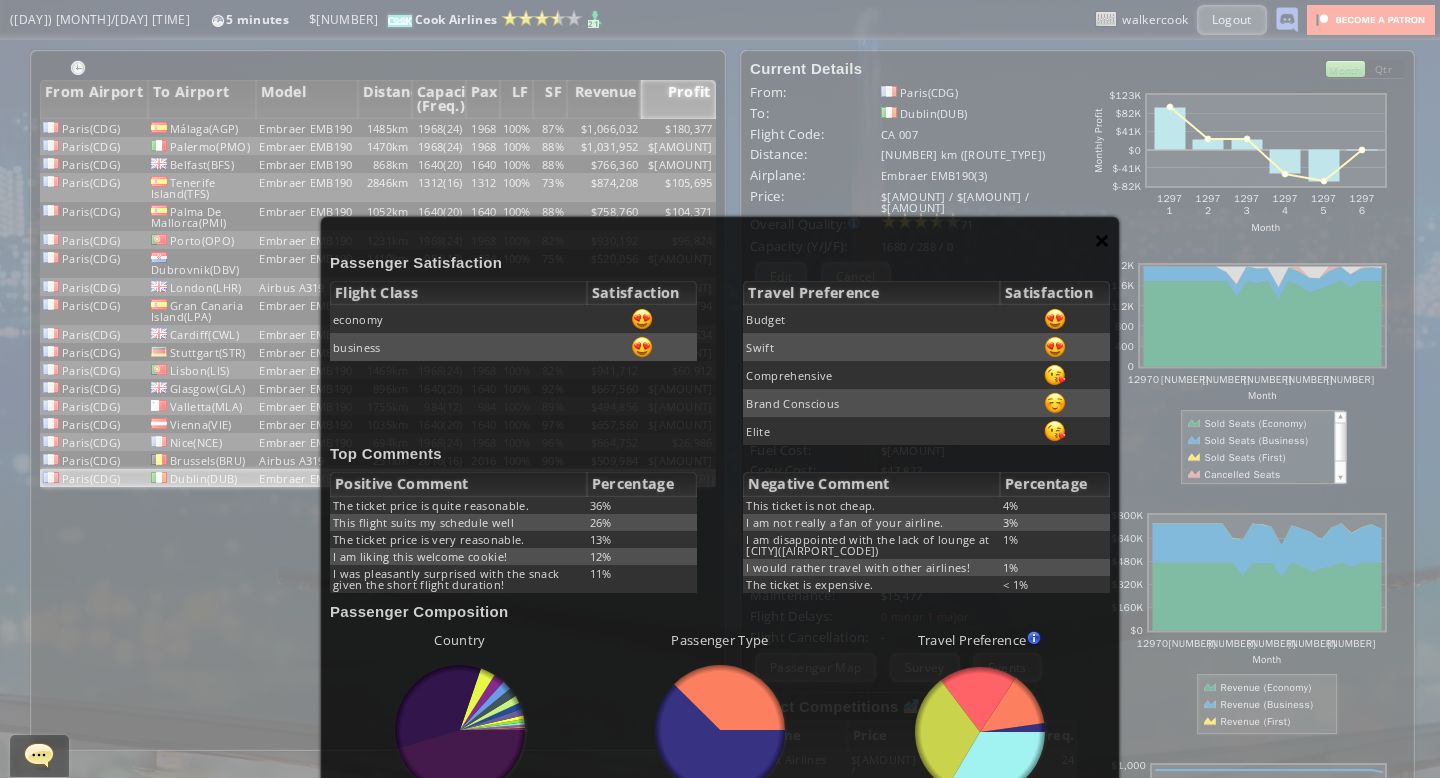 click on "×" at bounding box center [1102, 240] 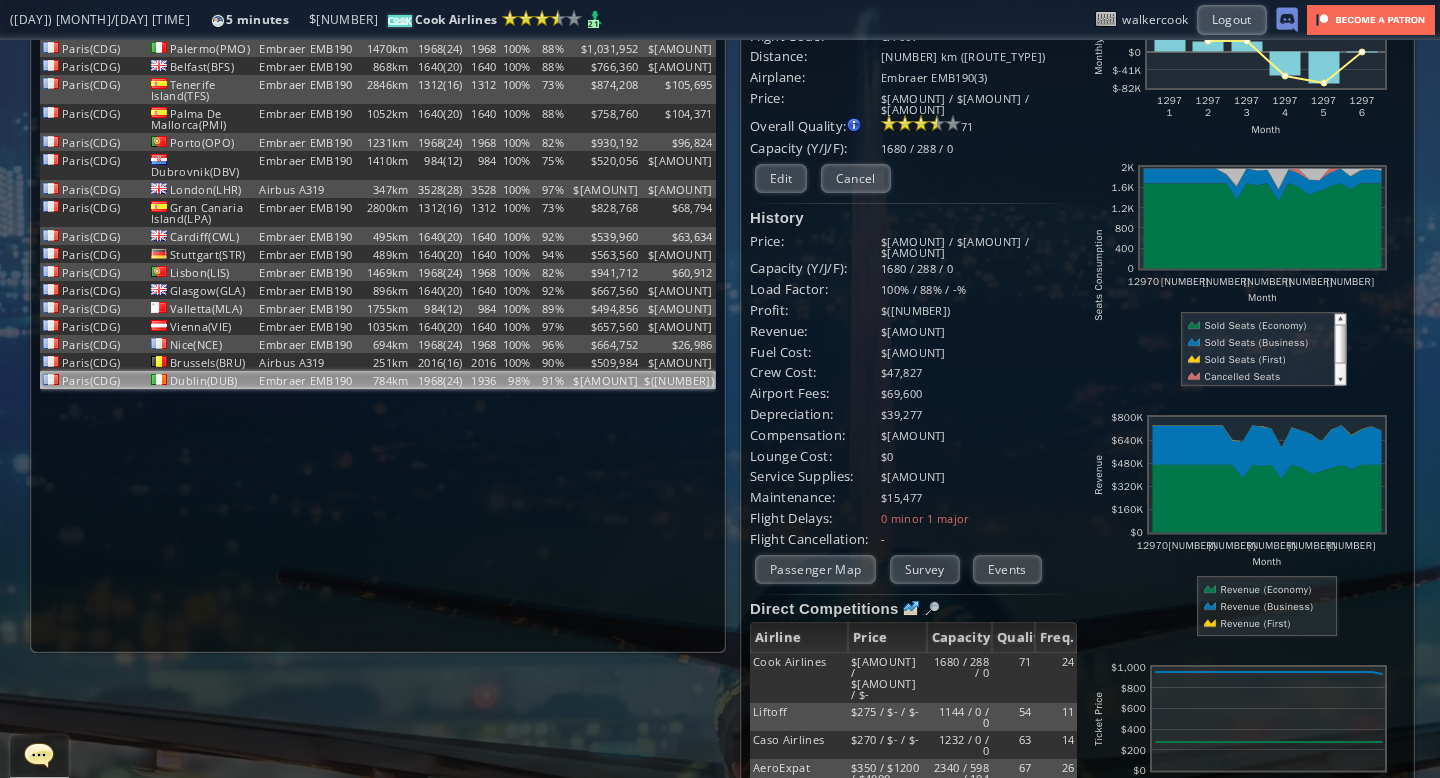 scroll, scrollTop: 0, scrollLeft: 0, axis: both 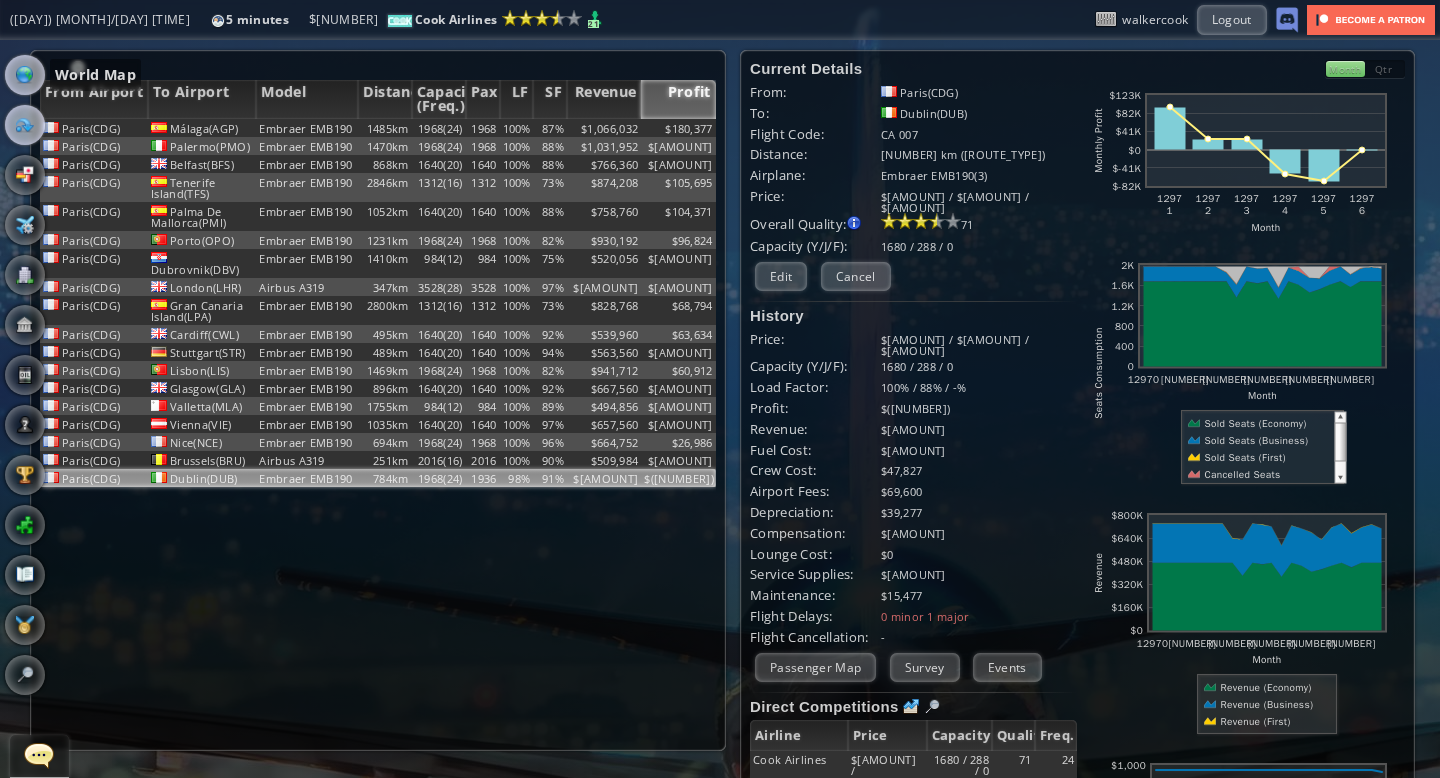 click at bounding box center (25, 75) 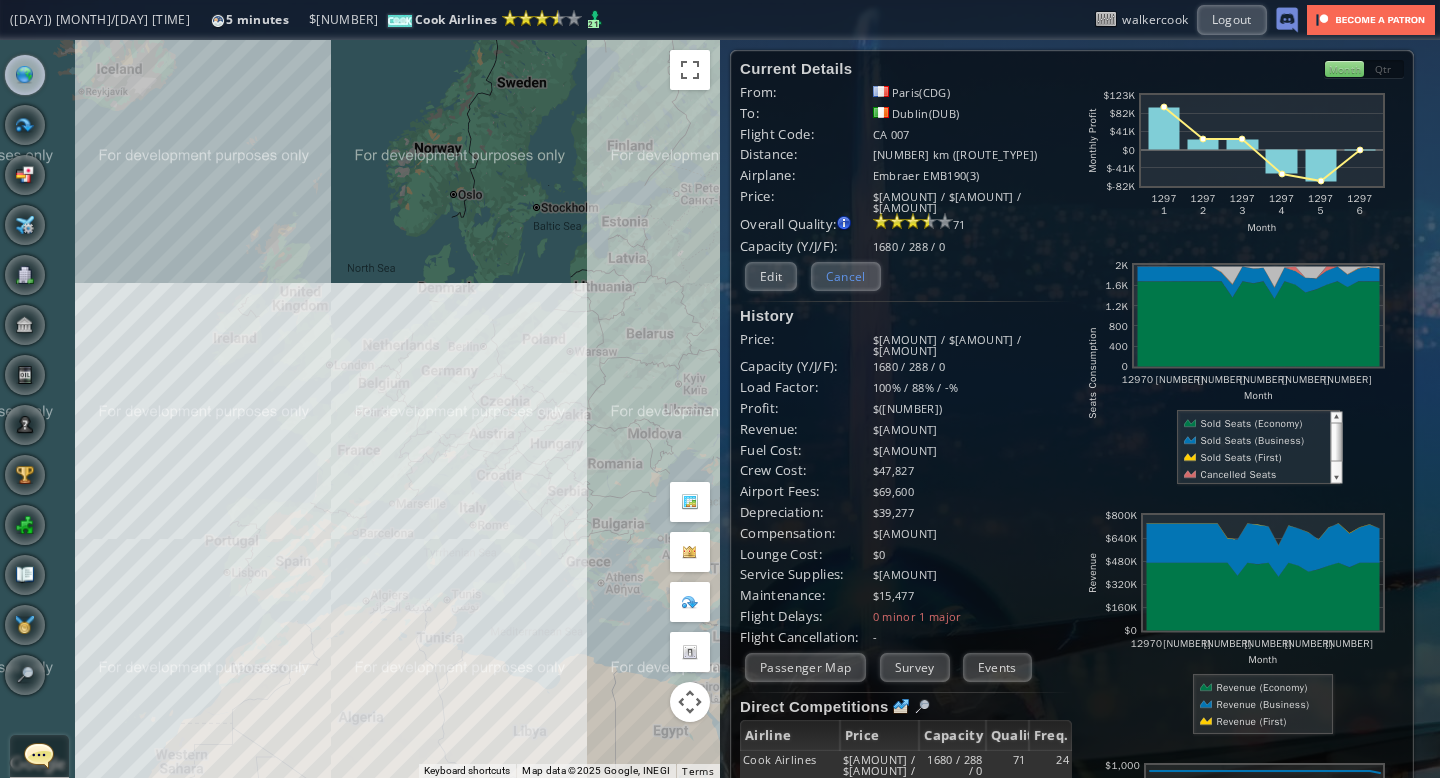 click on "Cancel" at bounding box center (846, 276) 